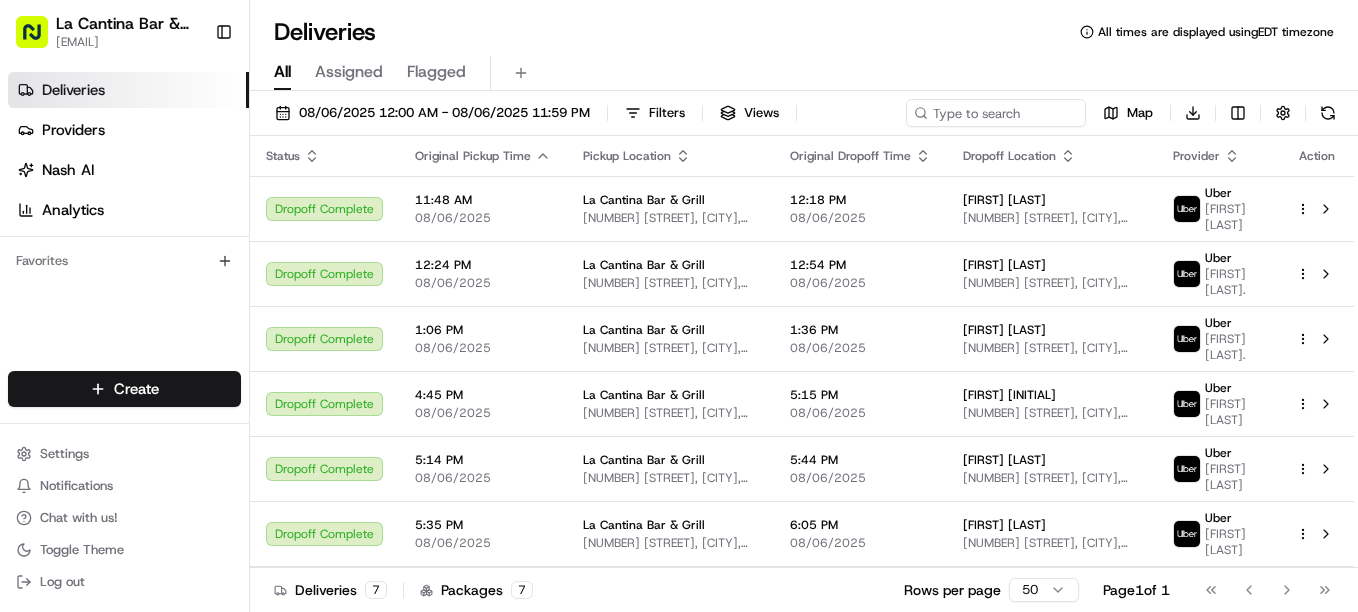 scroll, scrollTop: 0, scrollLeft: 0, axis: both 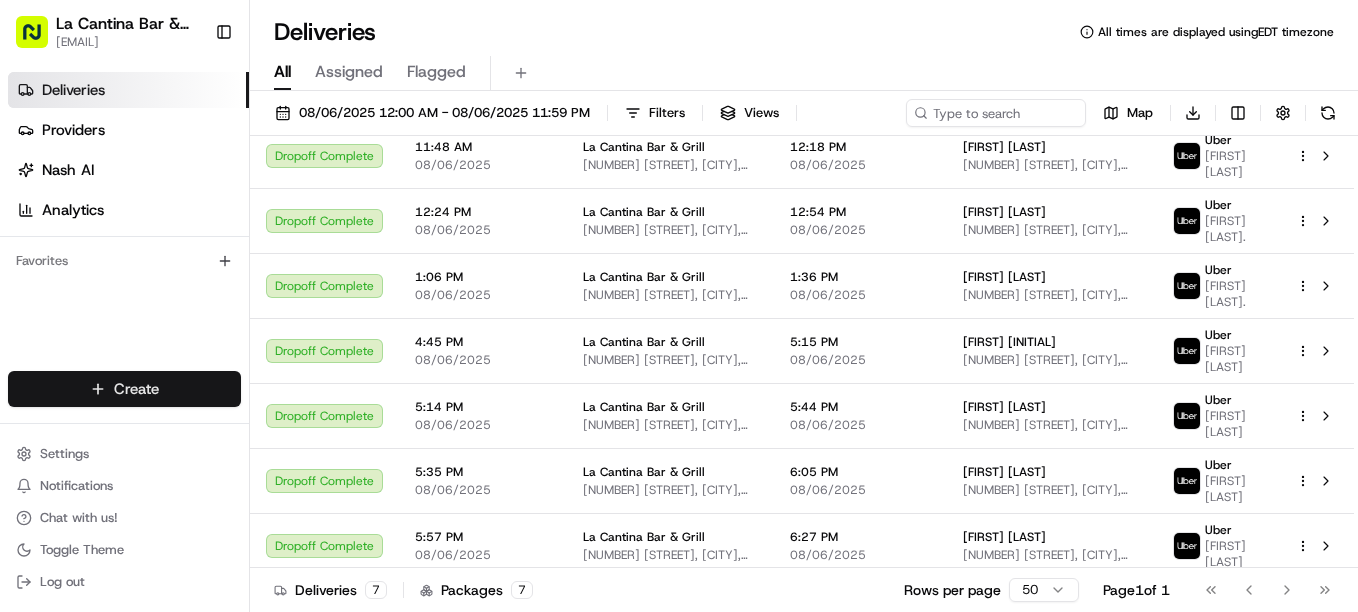 click on "Dropoff Complete 11:48 AM 08/06/2025 La Cantina Bar & Grill 123 Norwich Rd, Plainfield, CT 06374, USA 12:18 PM 08/06/2025 [FIRST] [LAST] 541 Green Hollow Rd, Plainfield, CT 06239, USA Uber [FIRST] M." at bounding box center [679, 306] 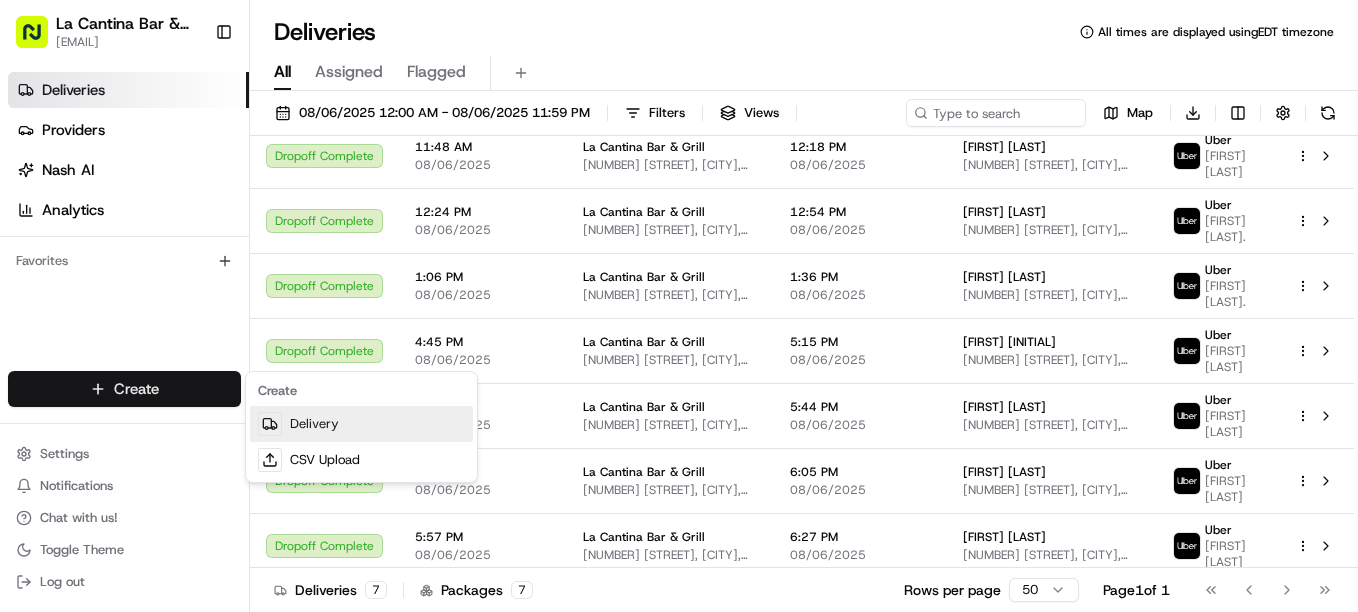 click on "Delivery" at bounding box center [361, 424] 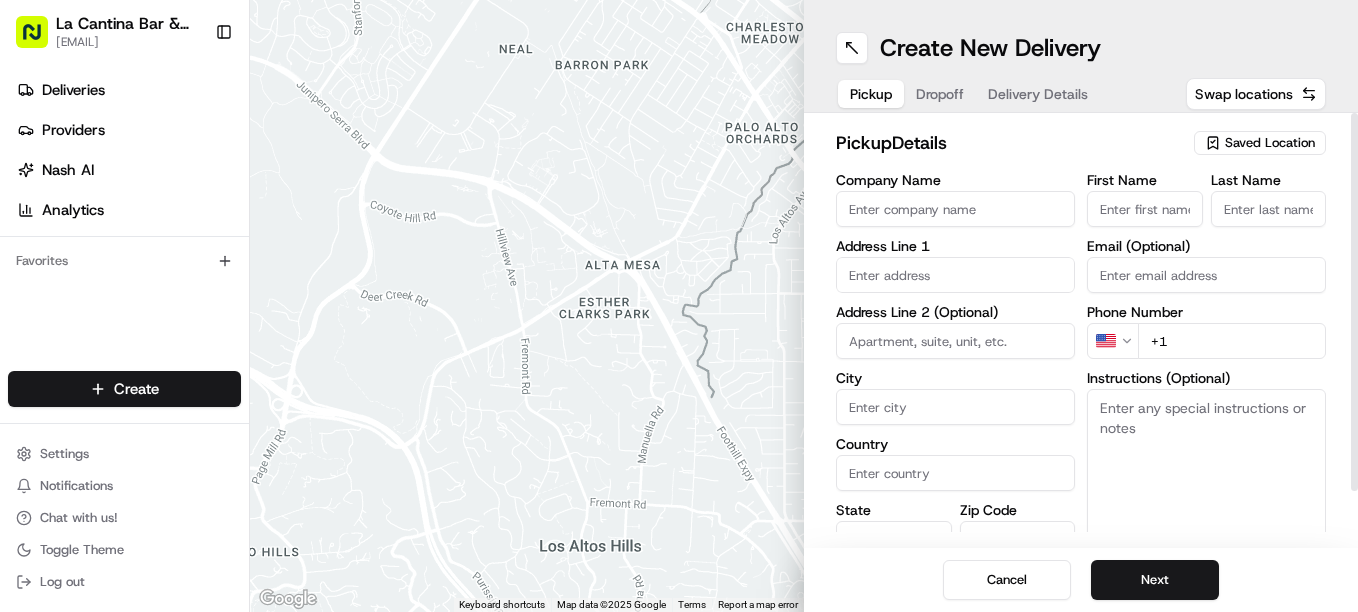 click on "Company Name" at bounding box center (955, 209) 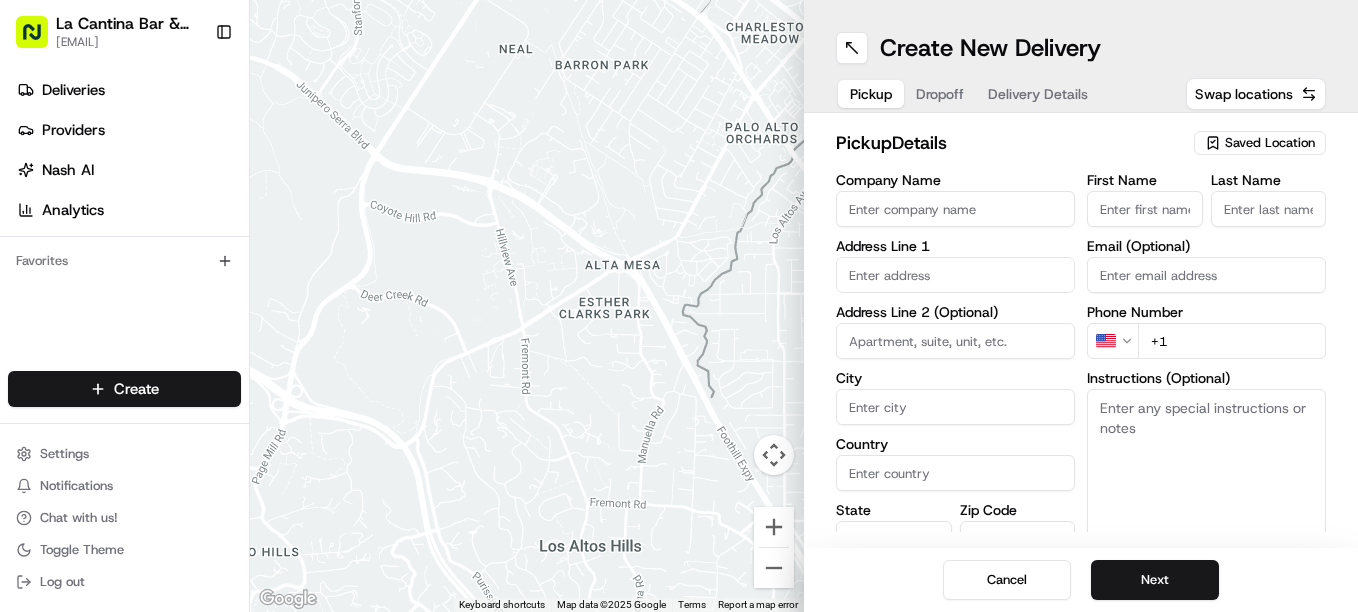 type on "La Cantina Bar & Grill" 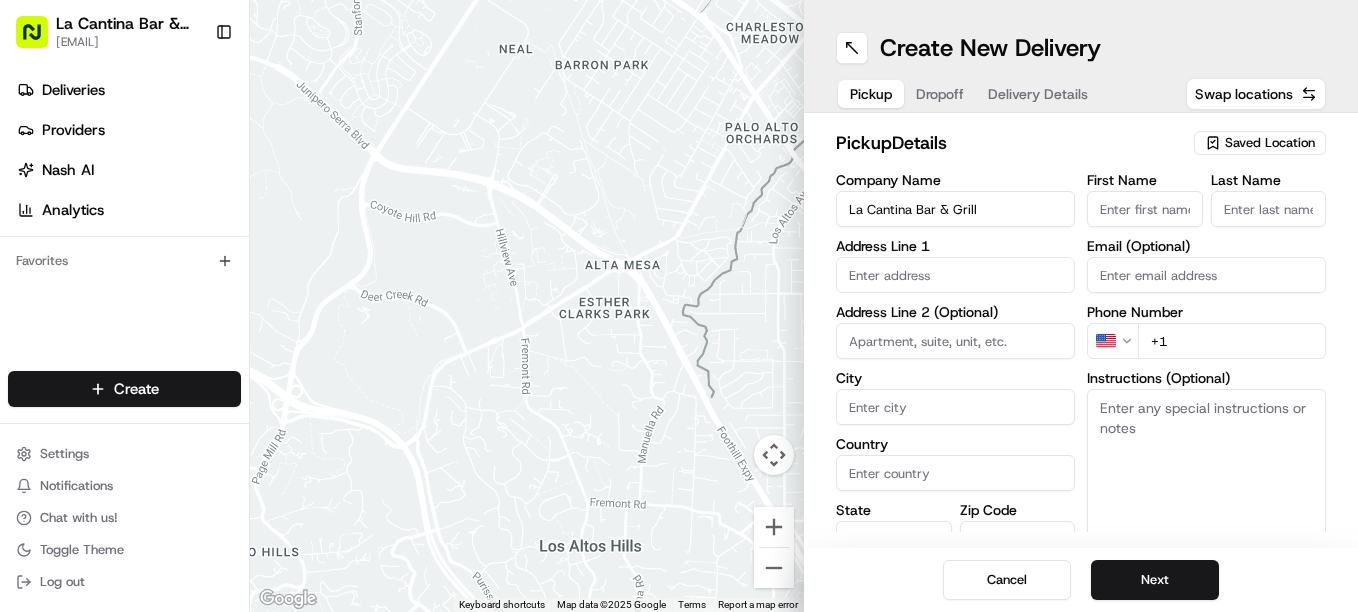 type on "[NUMBER] [STREET]" 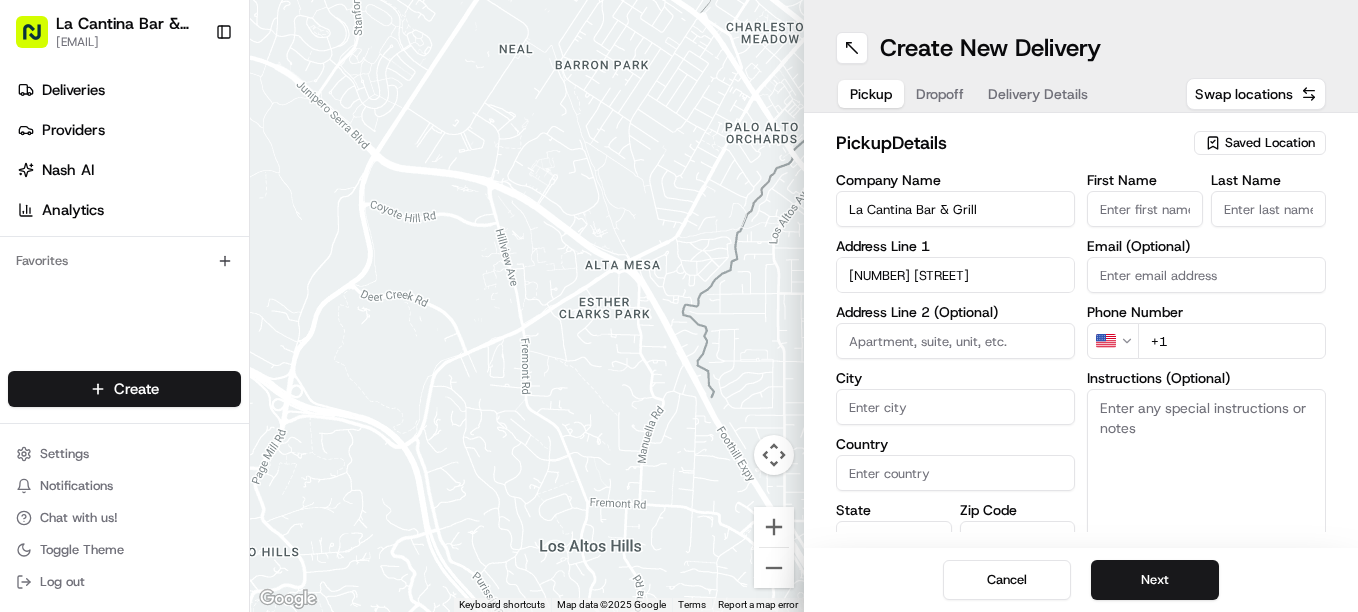 type on "Plainfield" 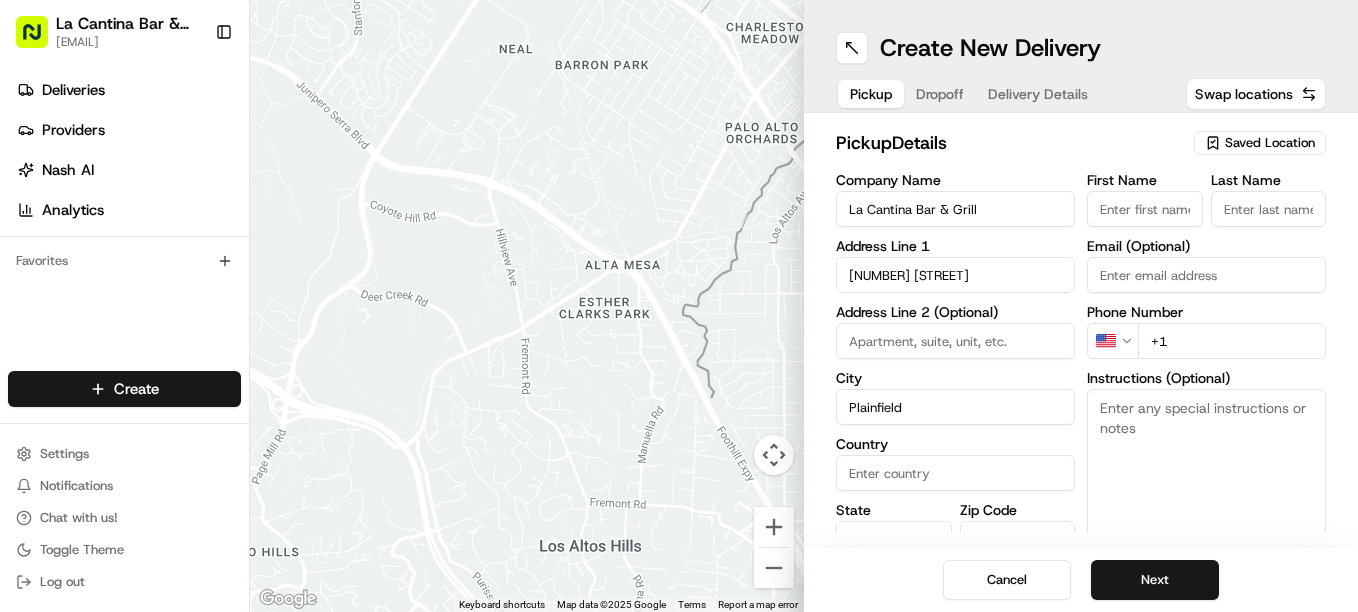 type on "United States" 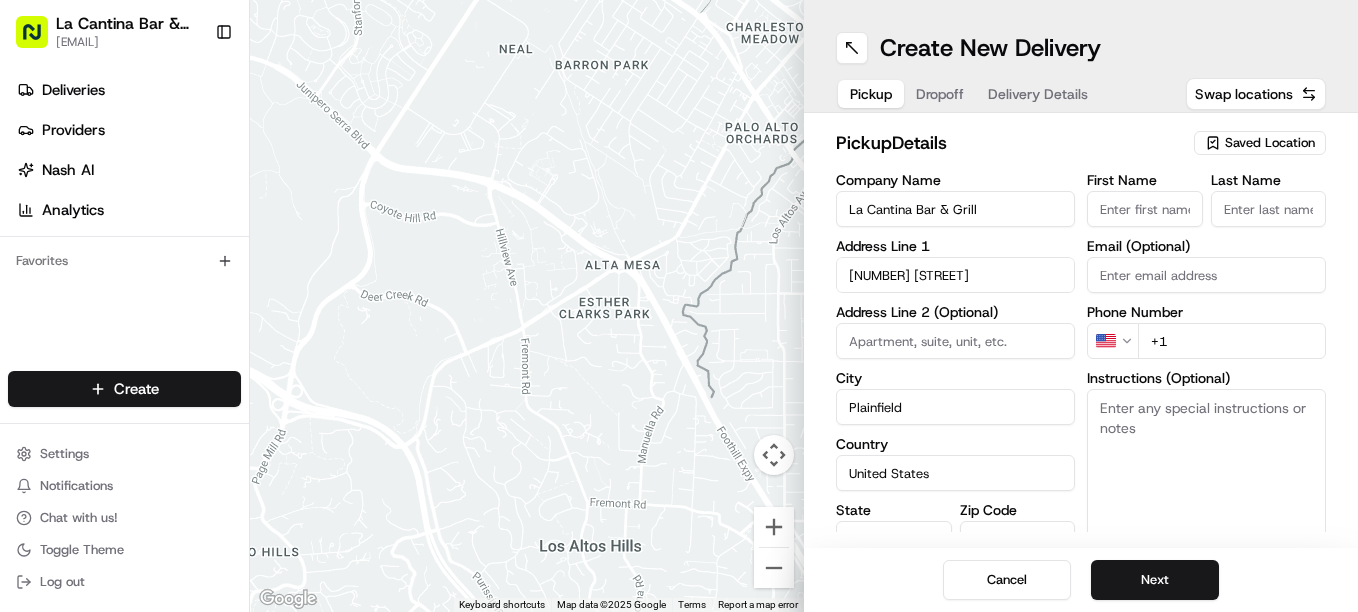 type on "CT" 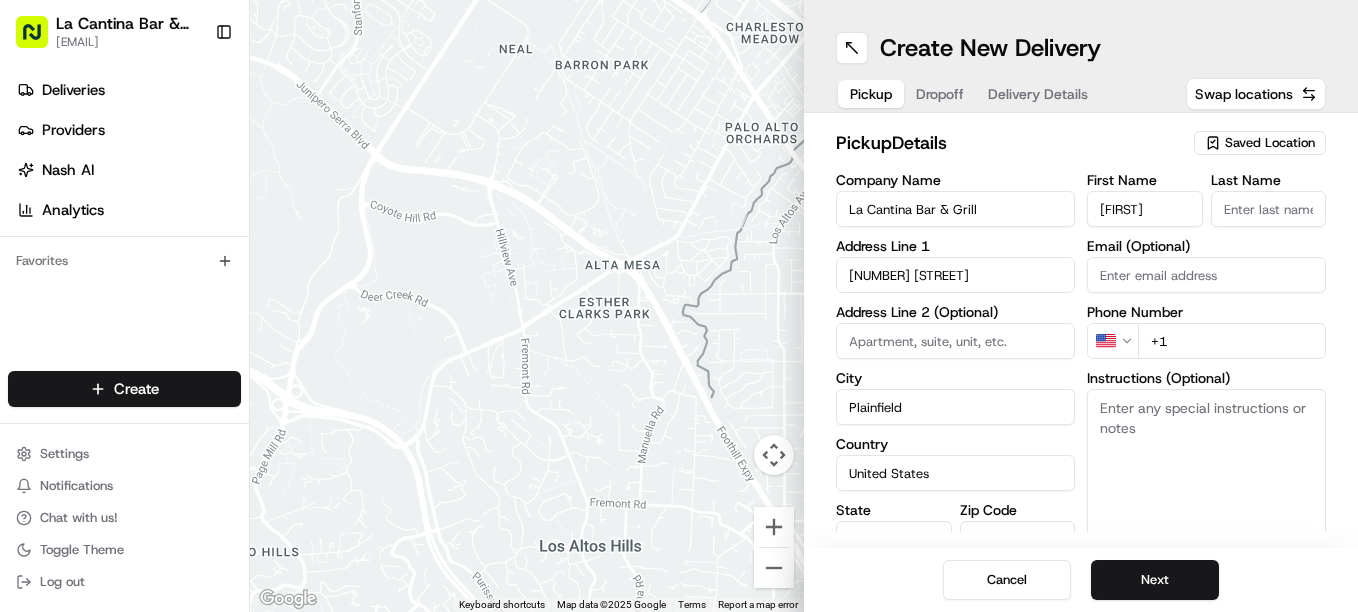 type on "[LAST]" 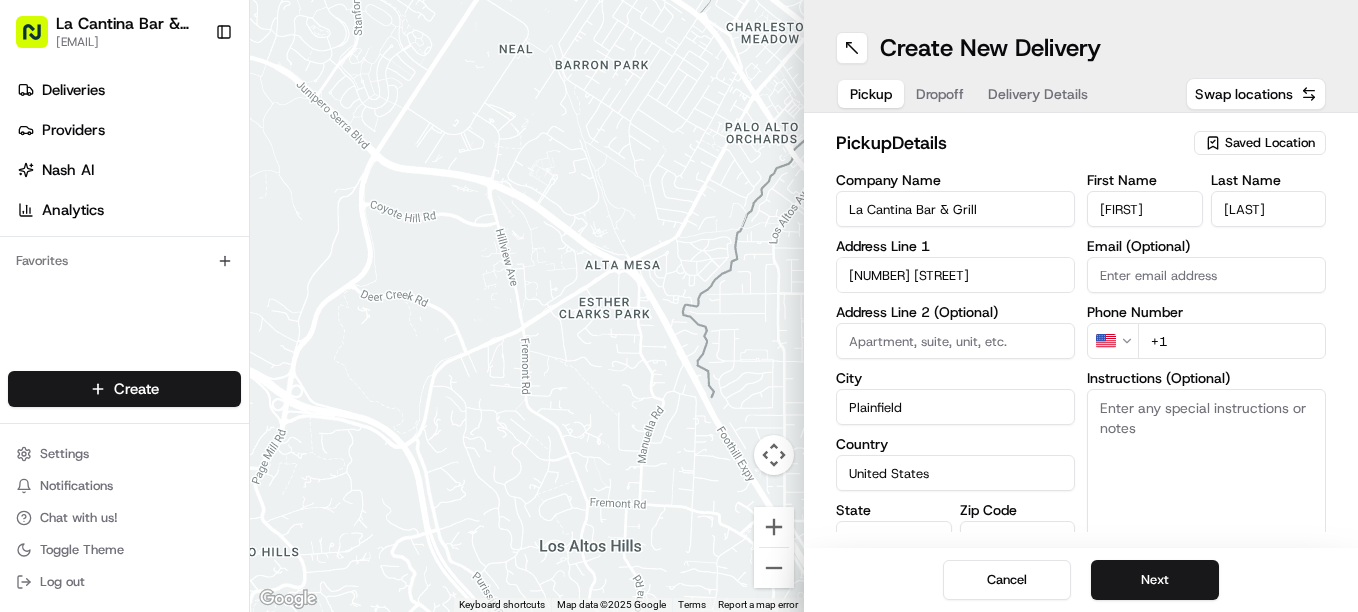 type on "[EMAIL]" 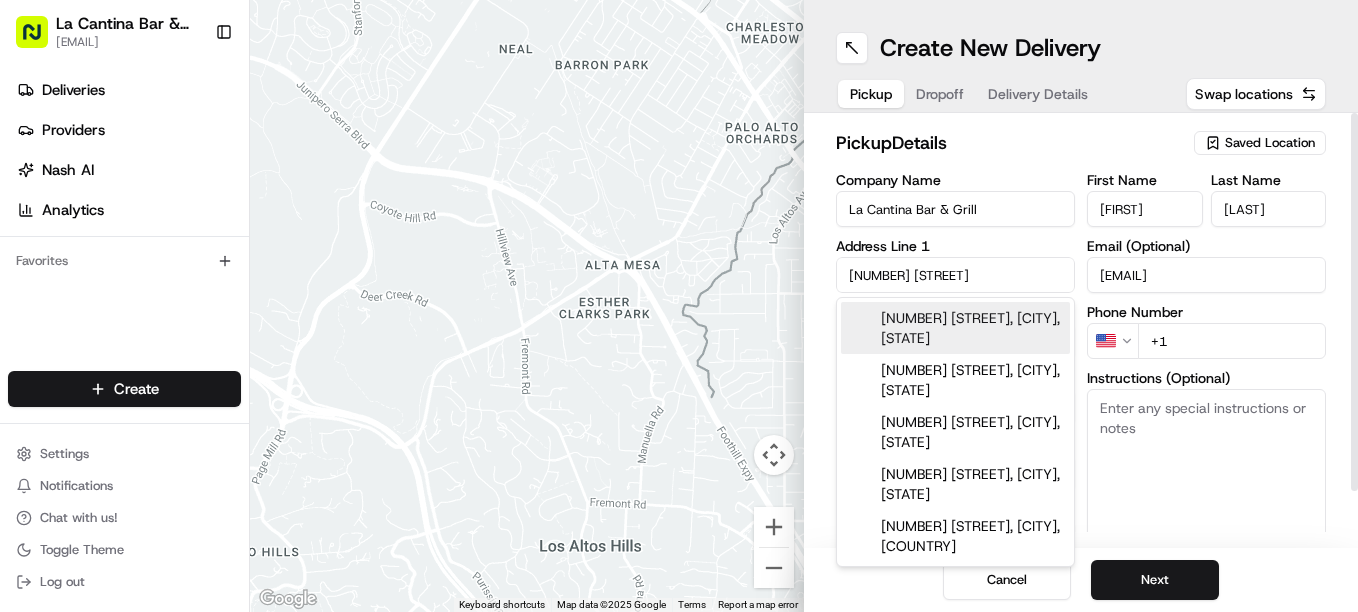 click on "+1" at bounding box center [1232, 341] 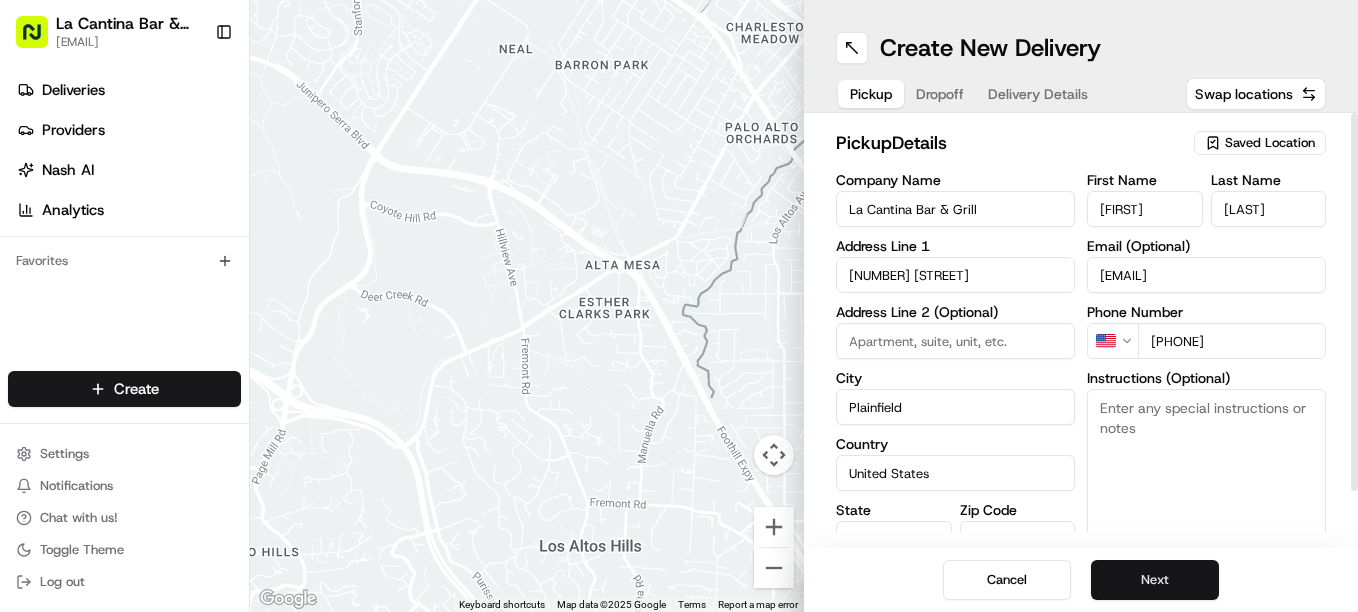 type on "[PHONE]" 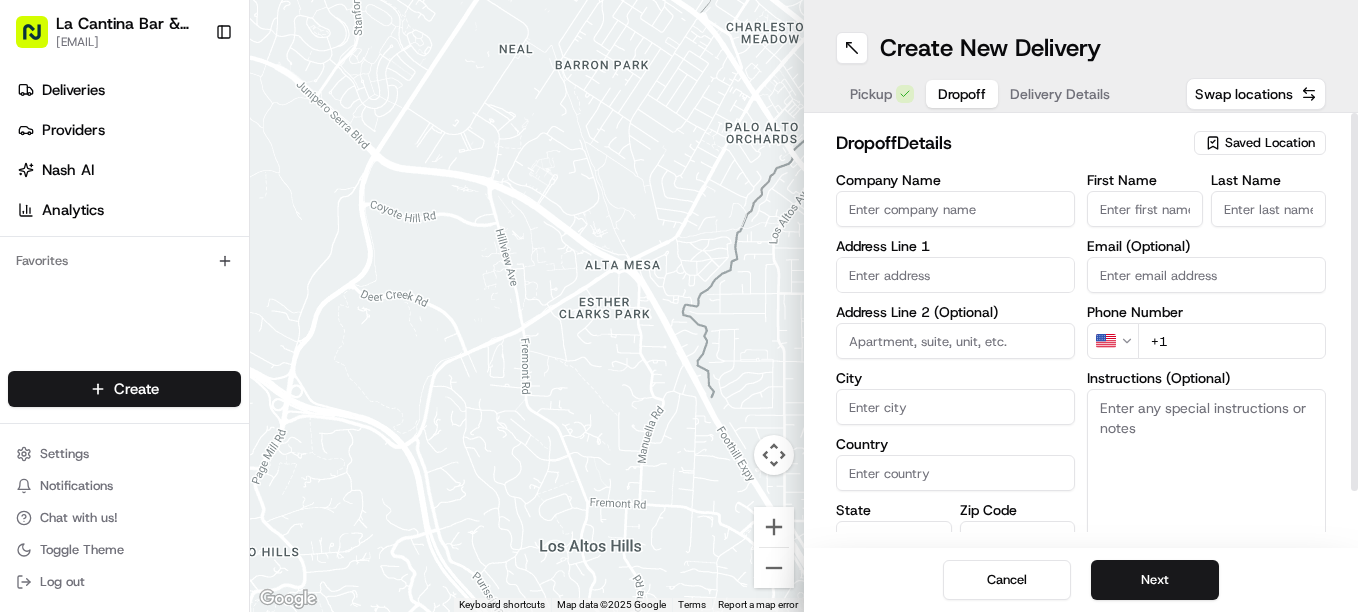 click at bounding box center (955, 275) 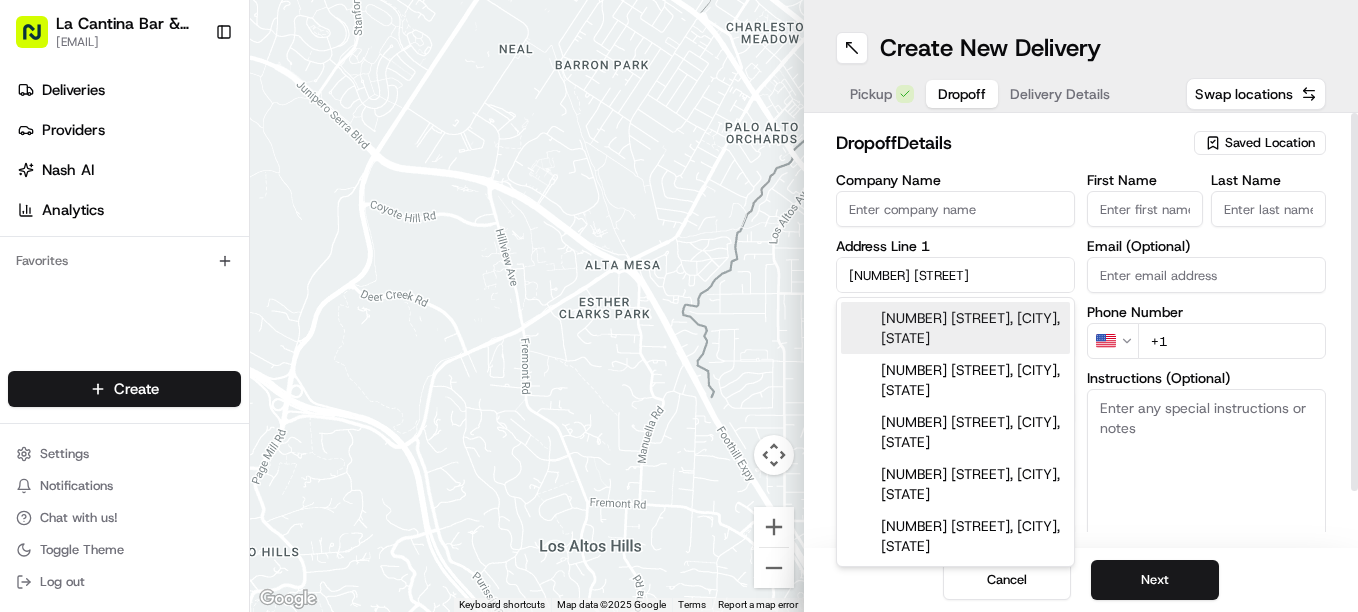 click on "[NUMBER] [STREET], [CITY], [STATE]" at bounding box center [955, 328] 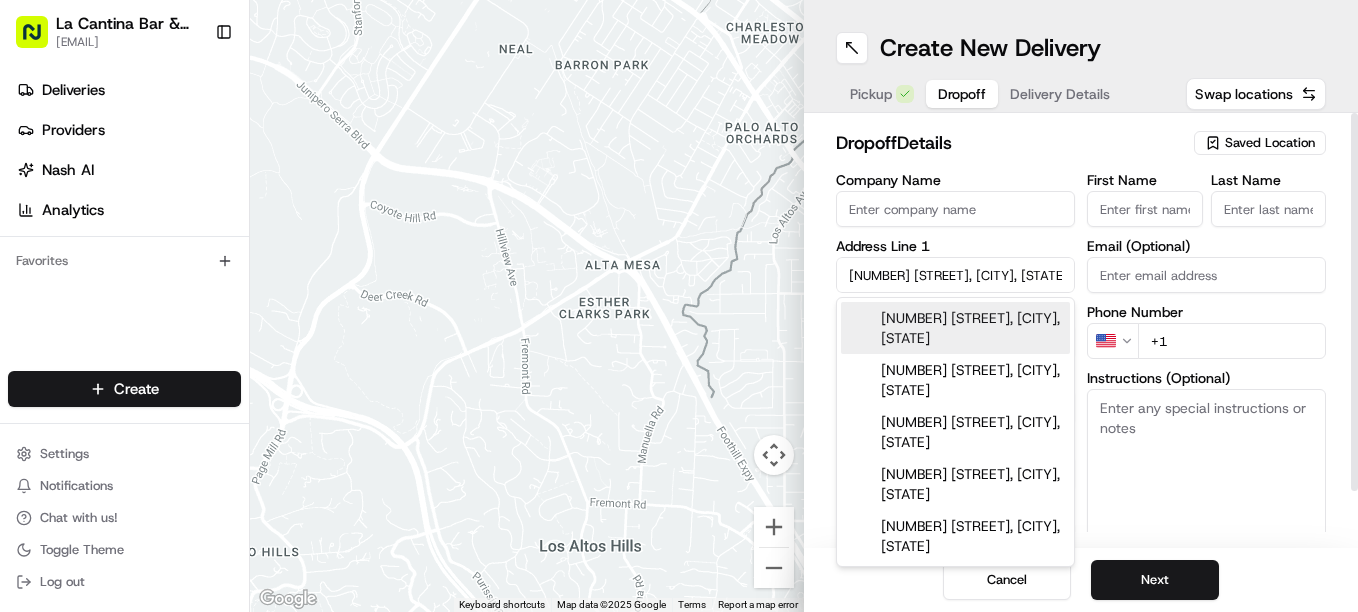 type on "[NUMBER] [STREET], [CITY], [STATE], [COUNTRY]" 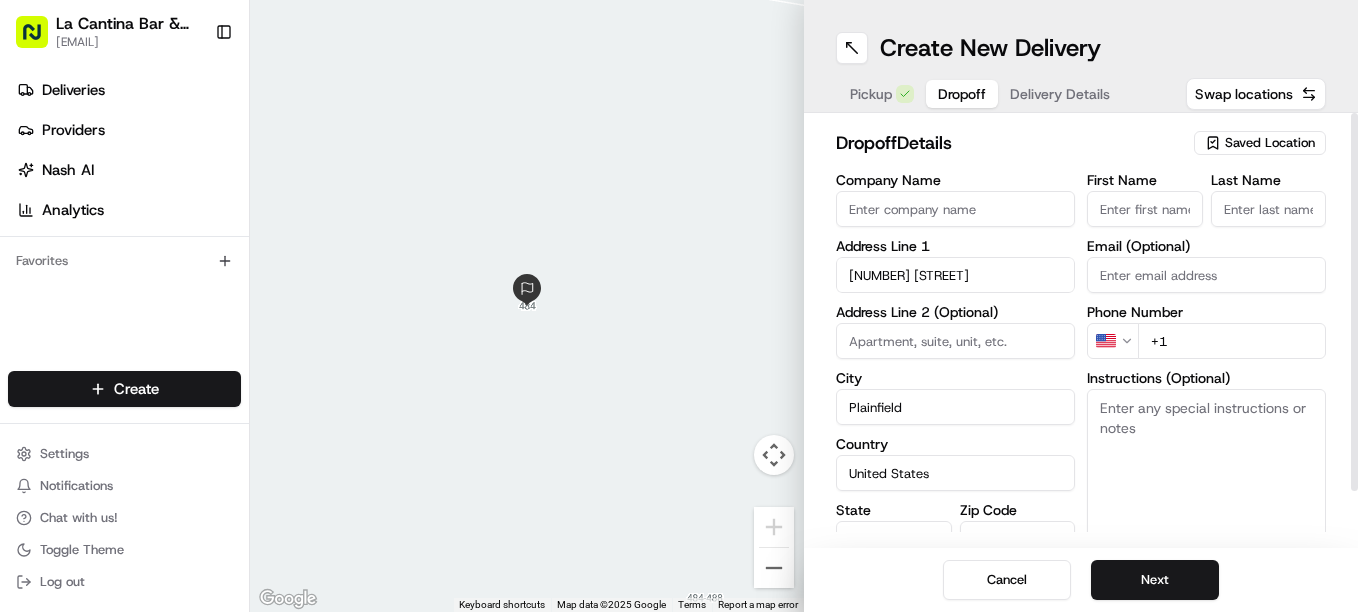 click on "First Name" at bounding box center (1145, 209) 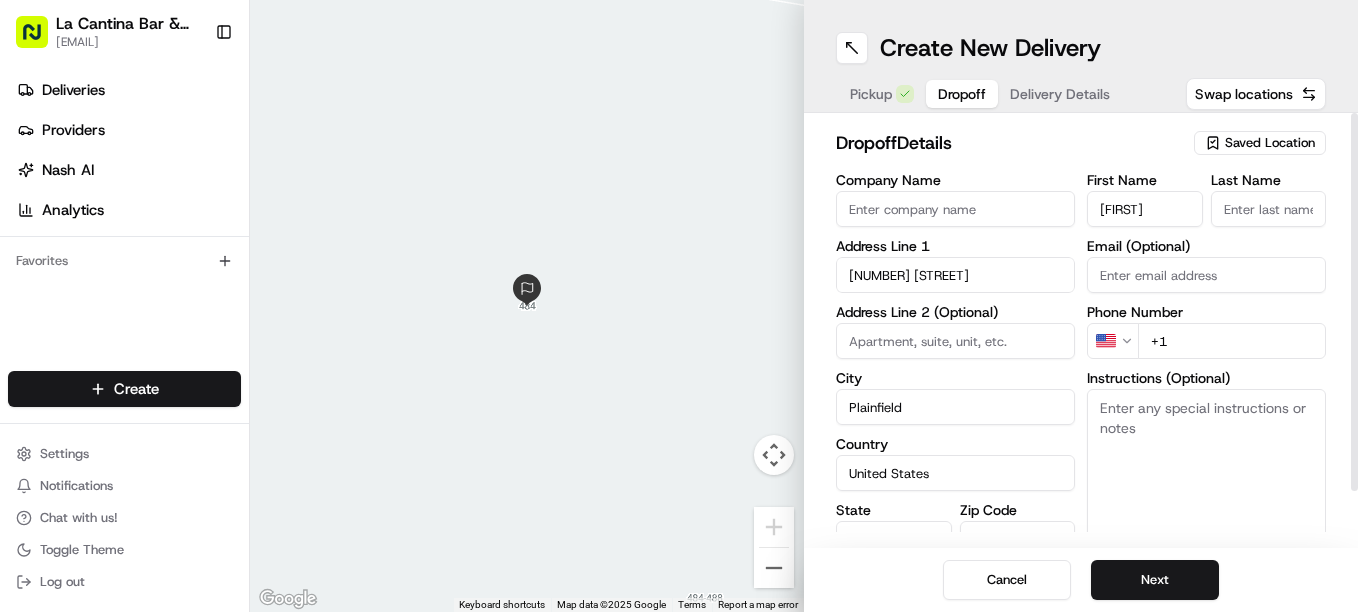 click on "Last Name" at bounding box center [1269, 209] 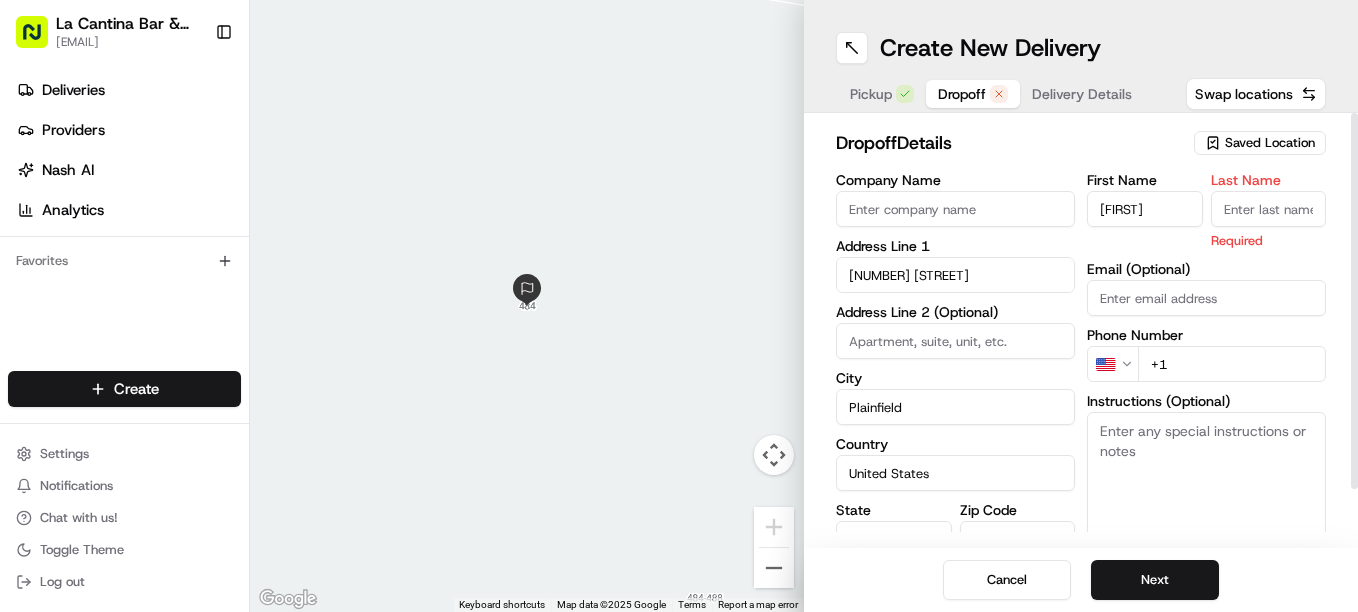 click on "[FIRST]" at bounding box center [1145, 209] 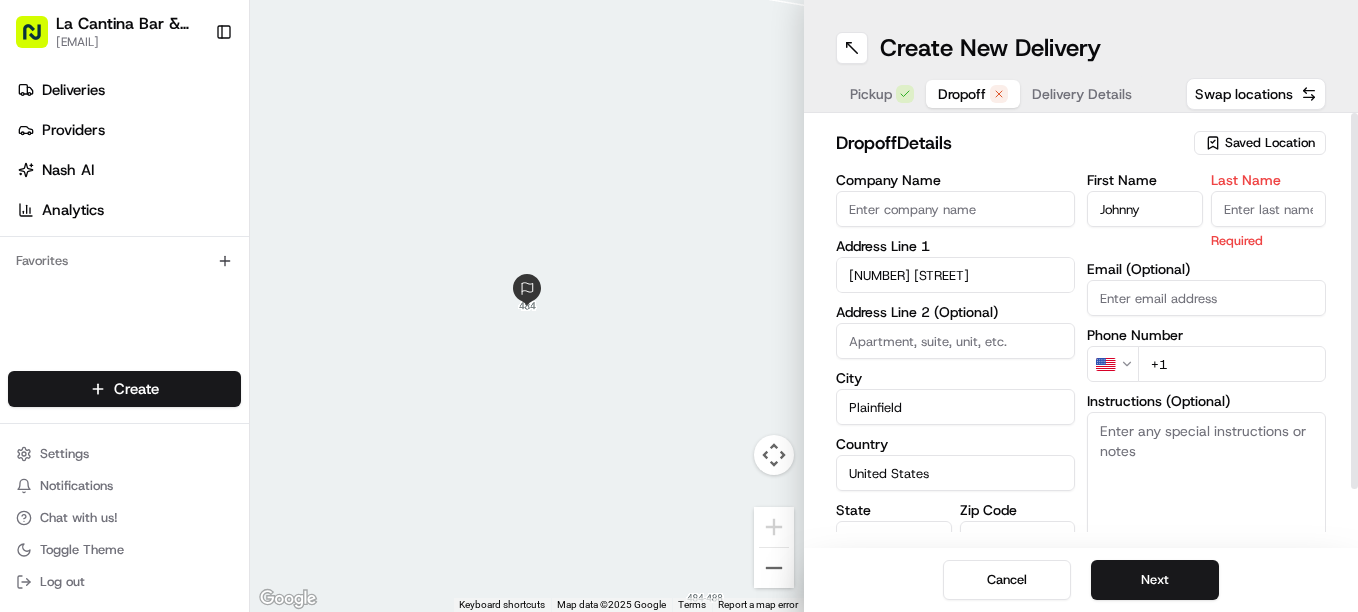type on "Johnny" 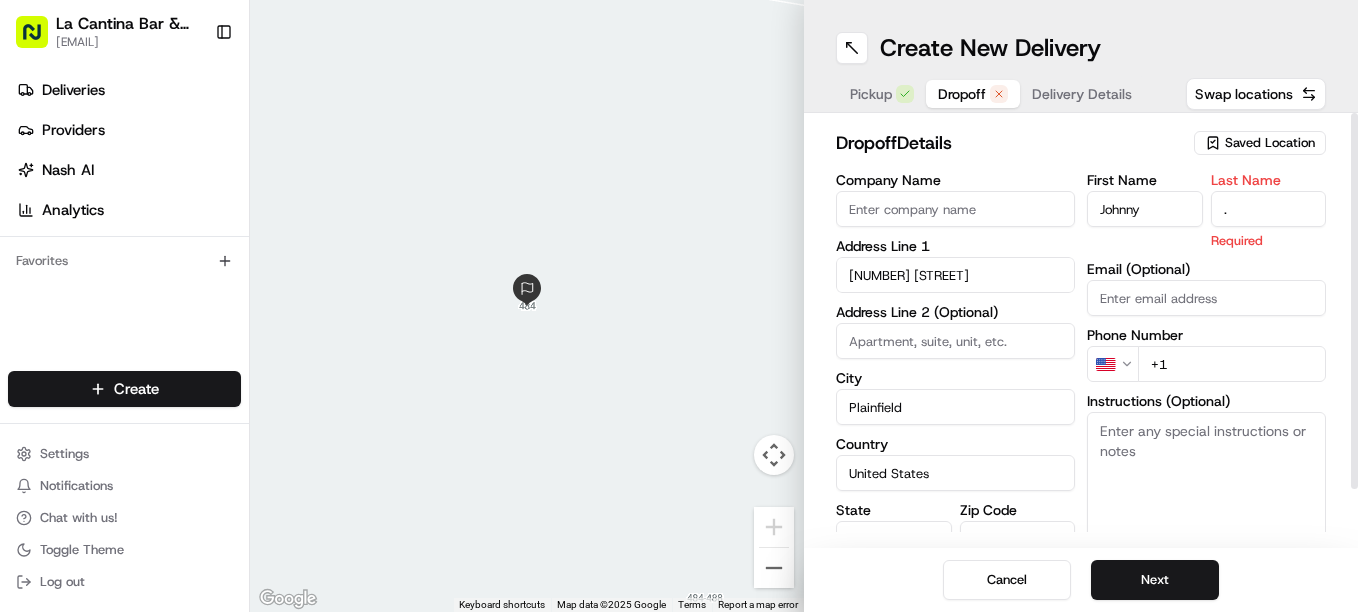 type on "." 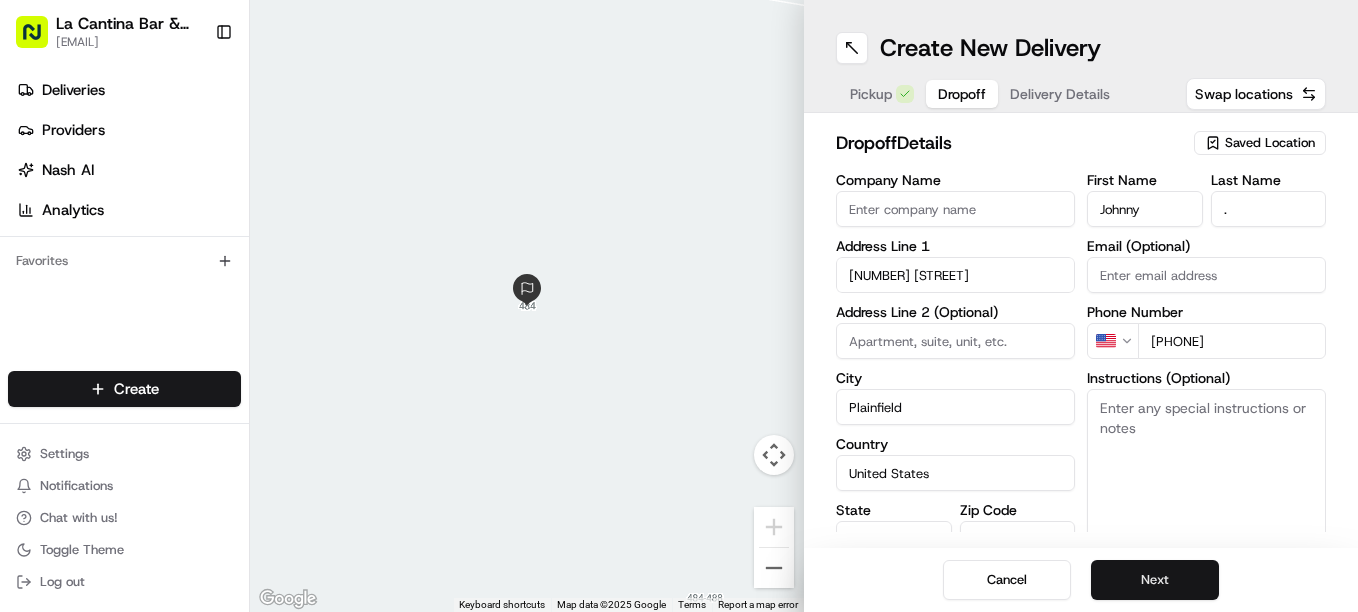 type on "[PHONE]" 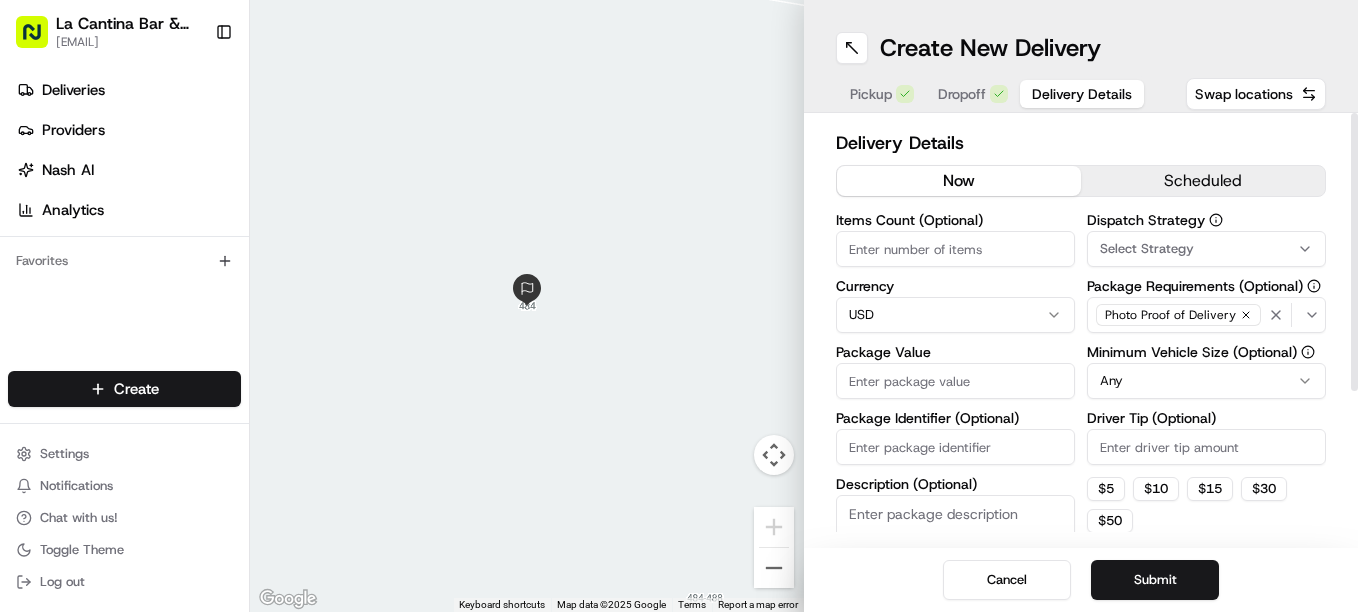 click on "Package Value" at bounding box center [955, 381] 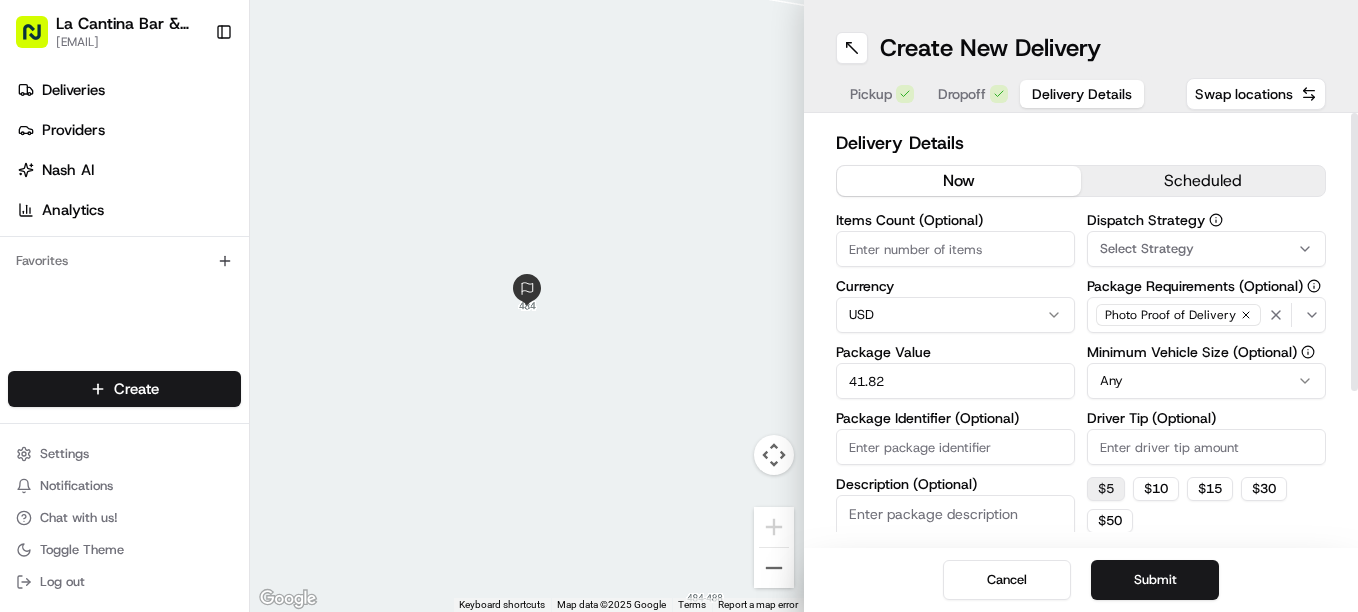 type on "41.82" 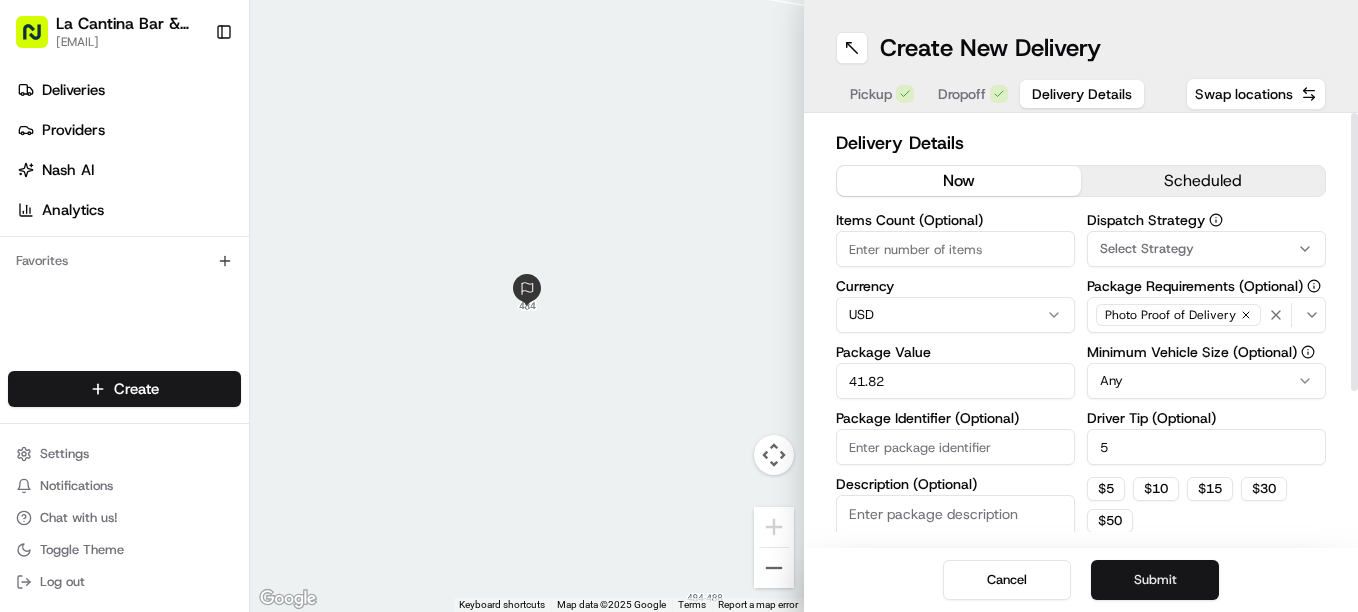 click on "Submit" at bounding box center (1155, 580) 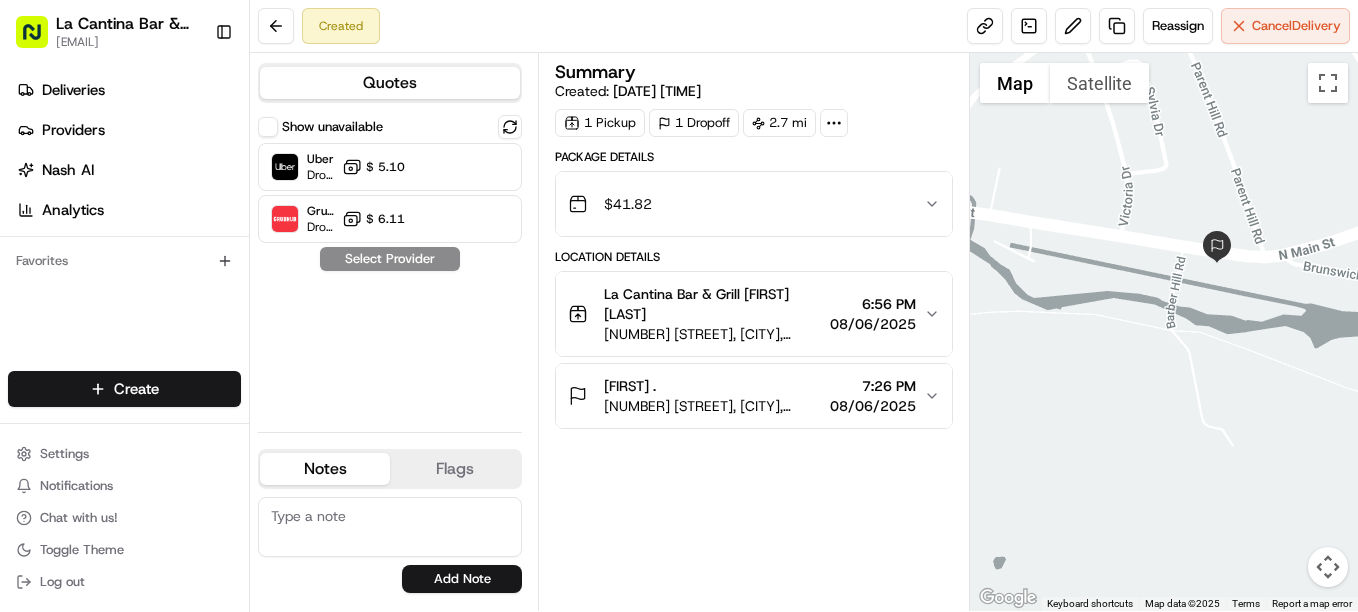 drag, startPoint x: 1207, startPoint y: 298, endPoint x: 1196, endPoint y: 553, distance: 255.23715 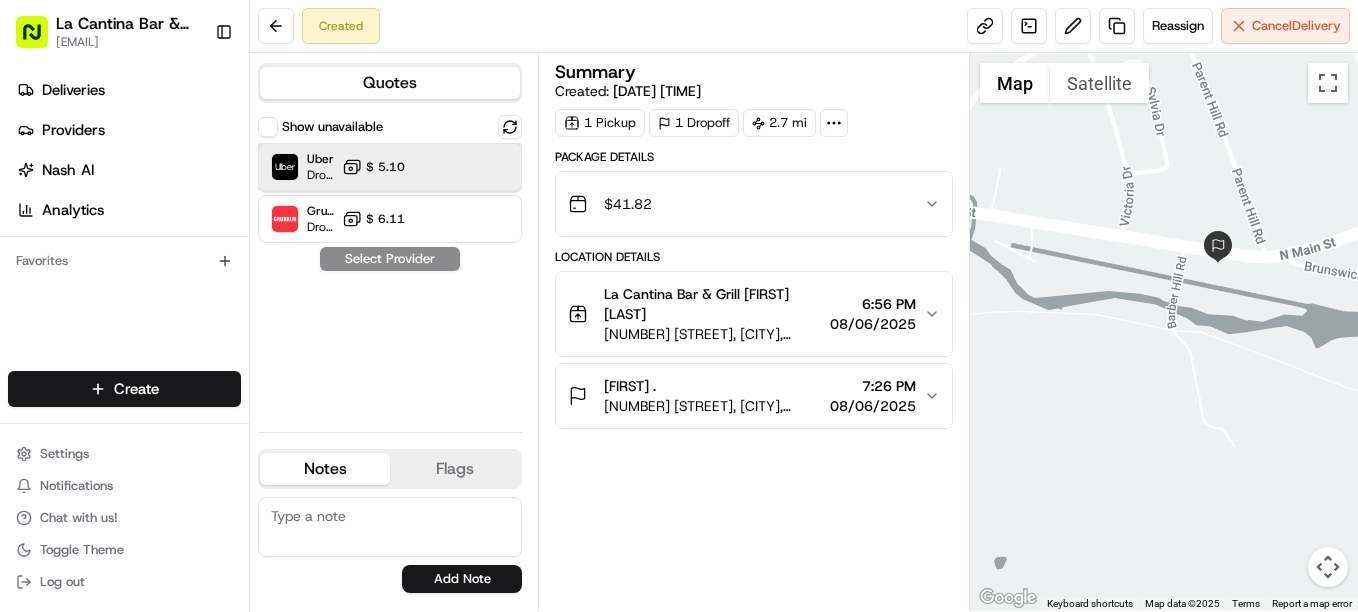 click on "Uber Dropoff ETA   26 minutes $   5.10" at bounding box center (390, 167) 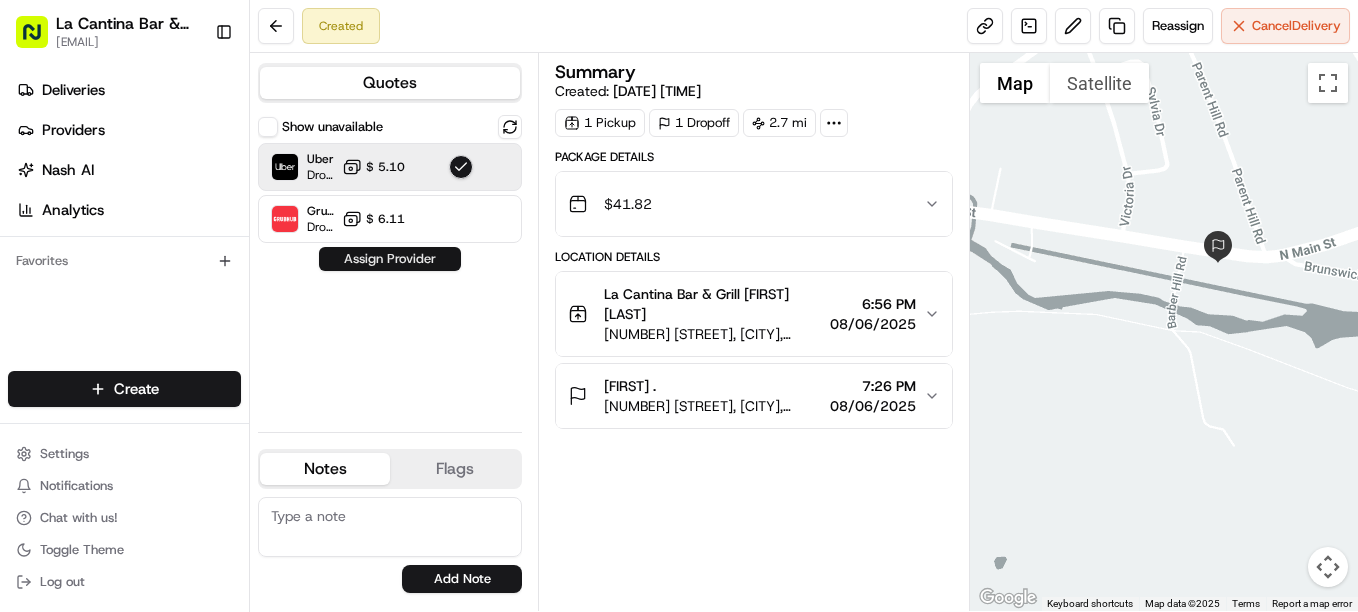 click on "Assign Provider" at bounding box center (390, 259) 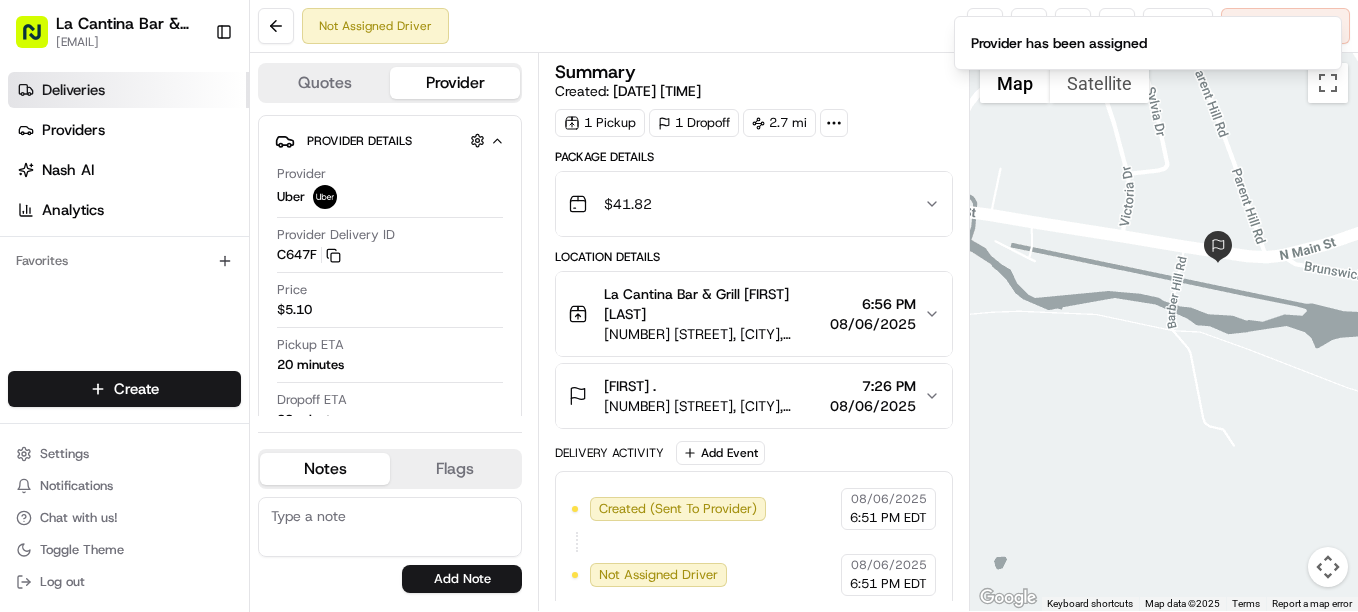 click on "Deliveries" at bounding box center (128, 90) 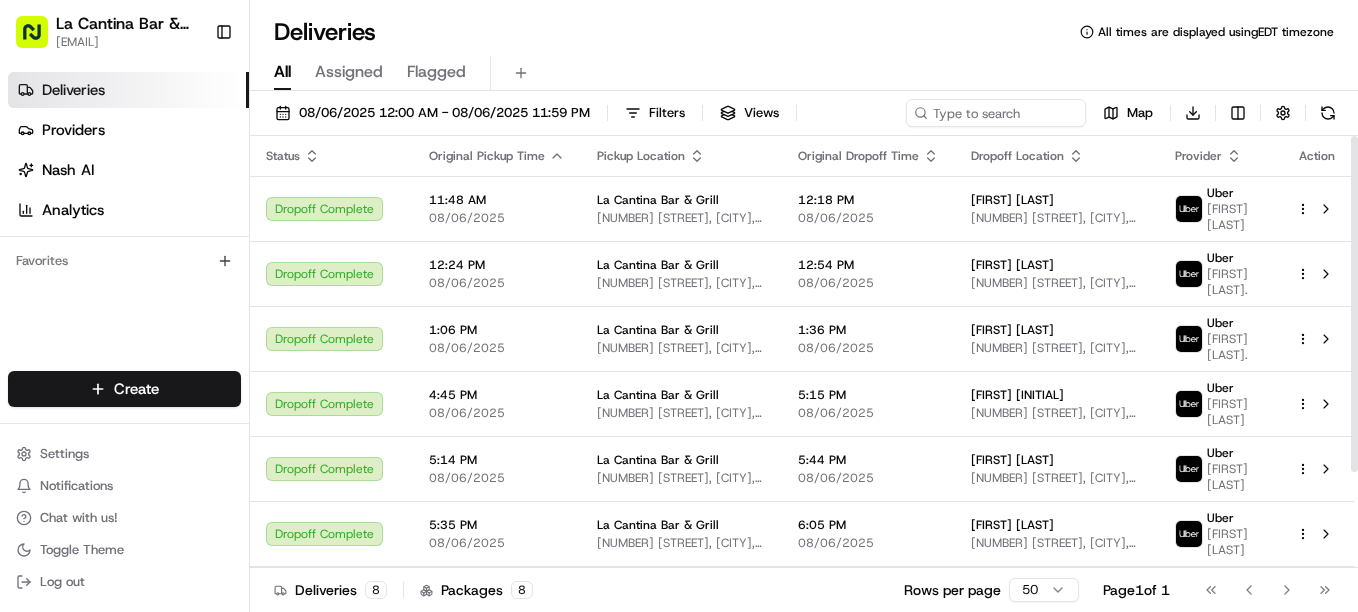drag, startPoint x: 1349, startPoint y: 326, endPoint x: 1360, endPoint y: 327, distance: 11.045361 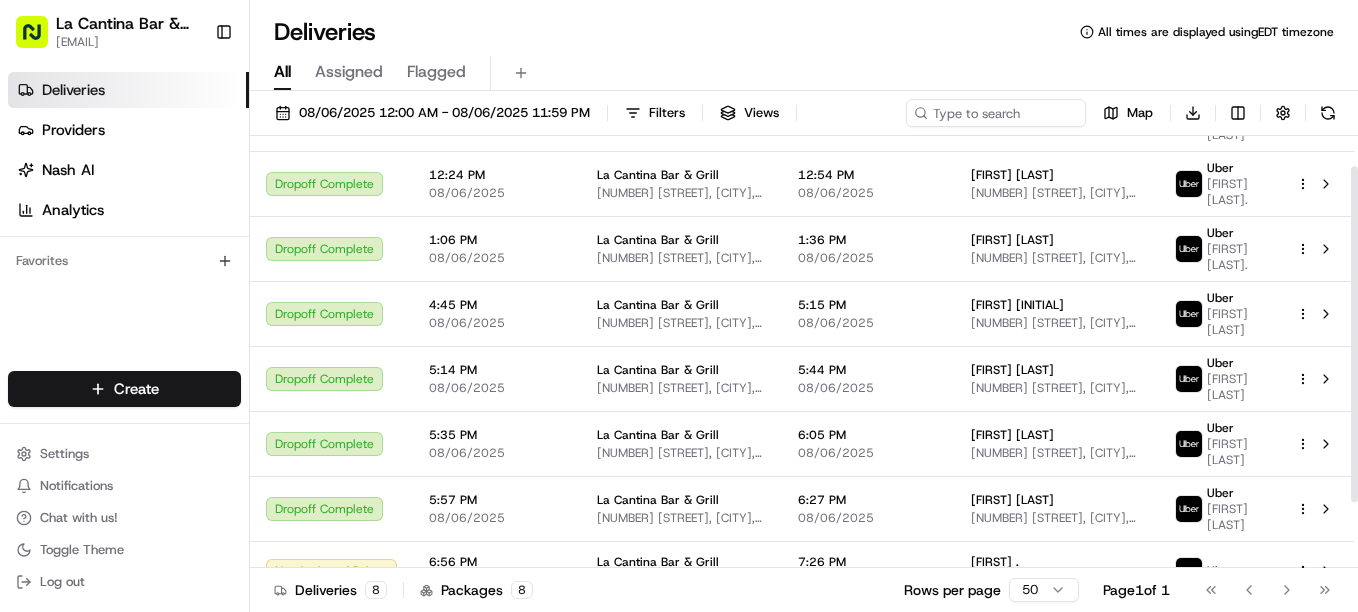 scroll, scrollTop: 123, scrollLeft: 0, axis: vertical 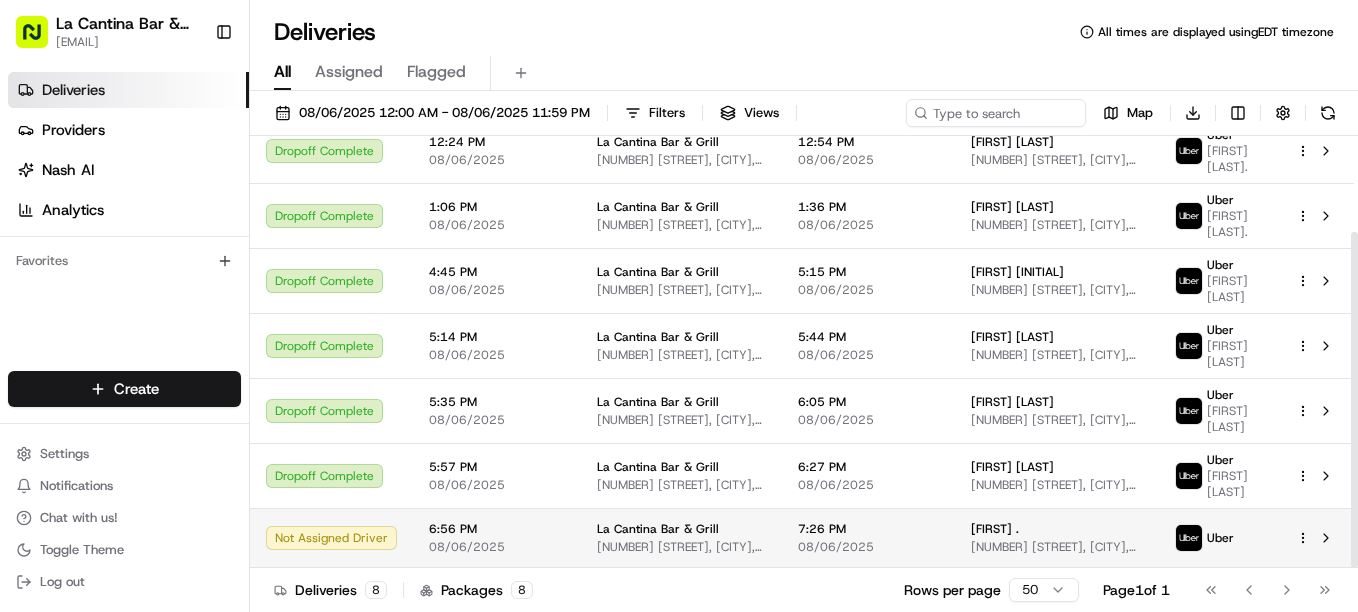 drag, startPoint x: 1357, startPoint y: 331, endPoint x: 1345, endPoint y: 559, distance: 228.31557 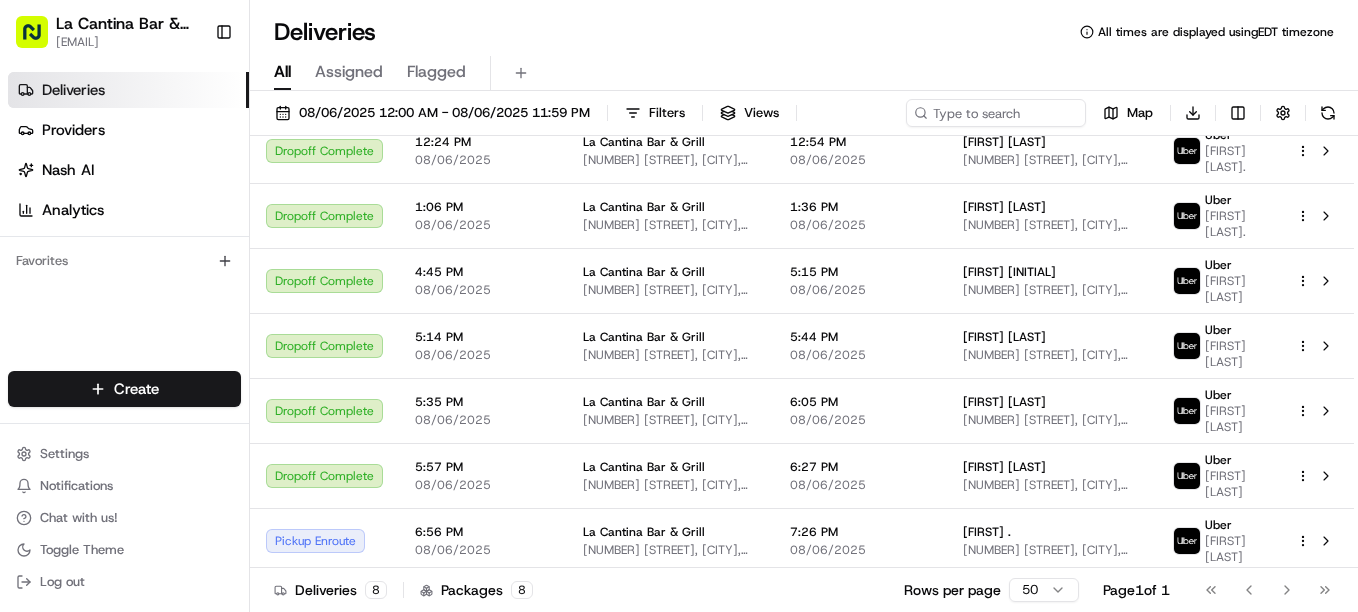 scroll, scrollTop: 118, scrollLeft: 0, axis: vertical 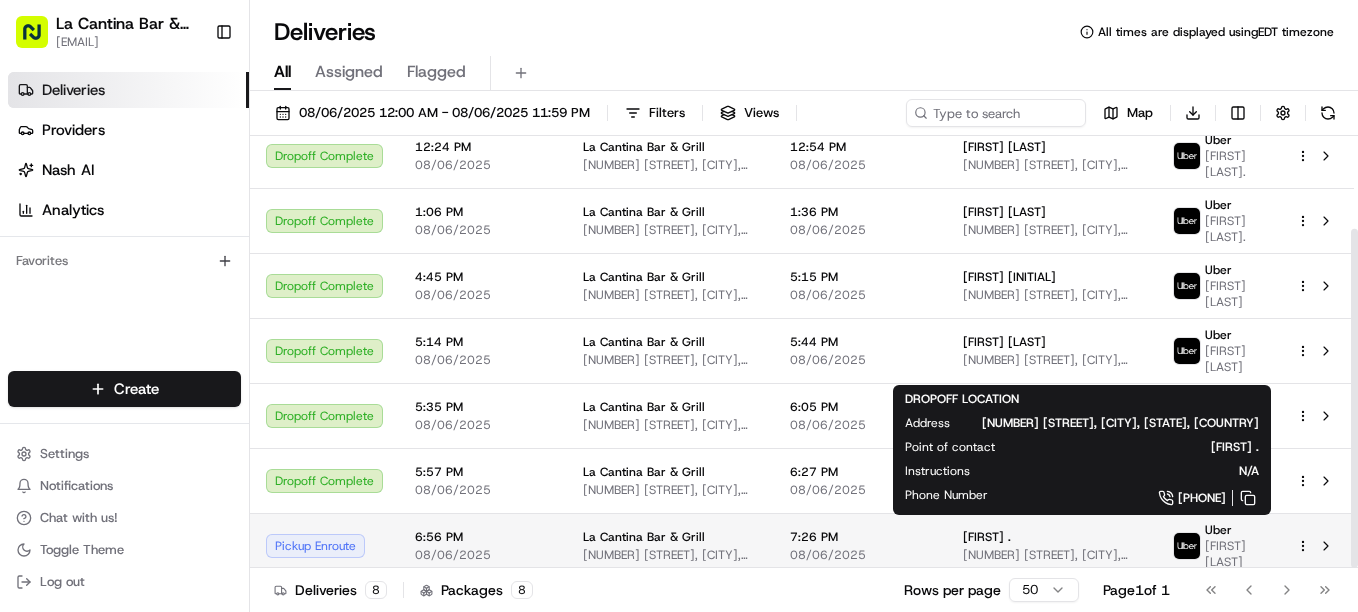 click on "[FIRST] ." at bounding box center (1052, 537) 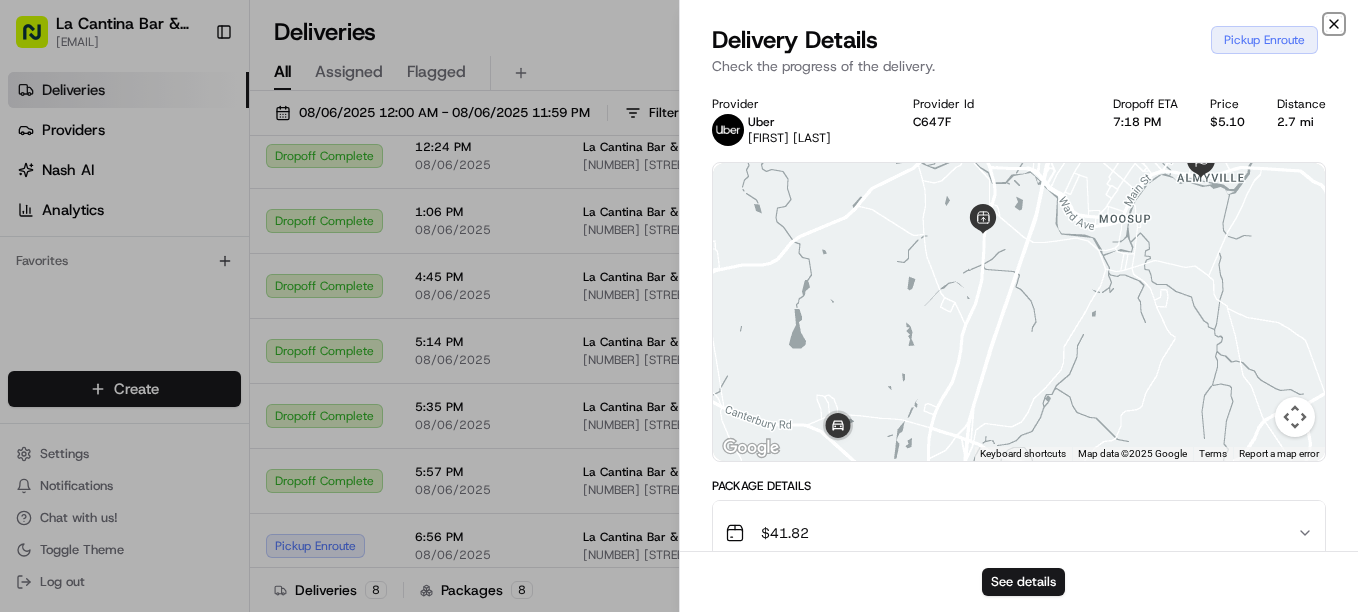click 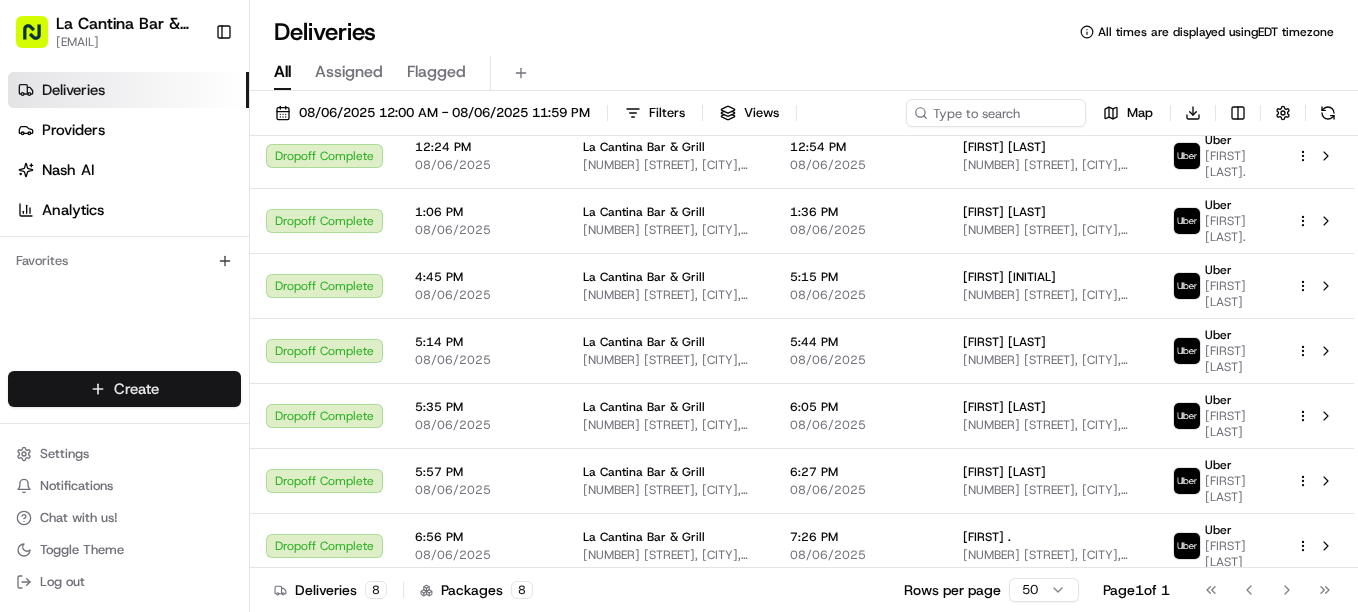 click on "Dropoff Complete 11:48 AM 08/06/2025 La Cantina Bar & Grill 123 Norwich Rd, Plainfield, CT 06374, USA 12:18 PM 08/06/2025 [FIRST] [LAST] 541 Green Hollow Rd, Plainfield, CT 06239, USA Uber [FIRST] M." at bounding box center (679, 306) 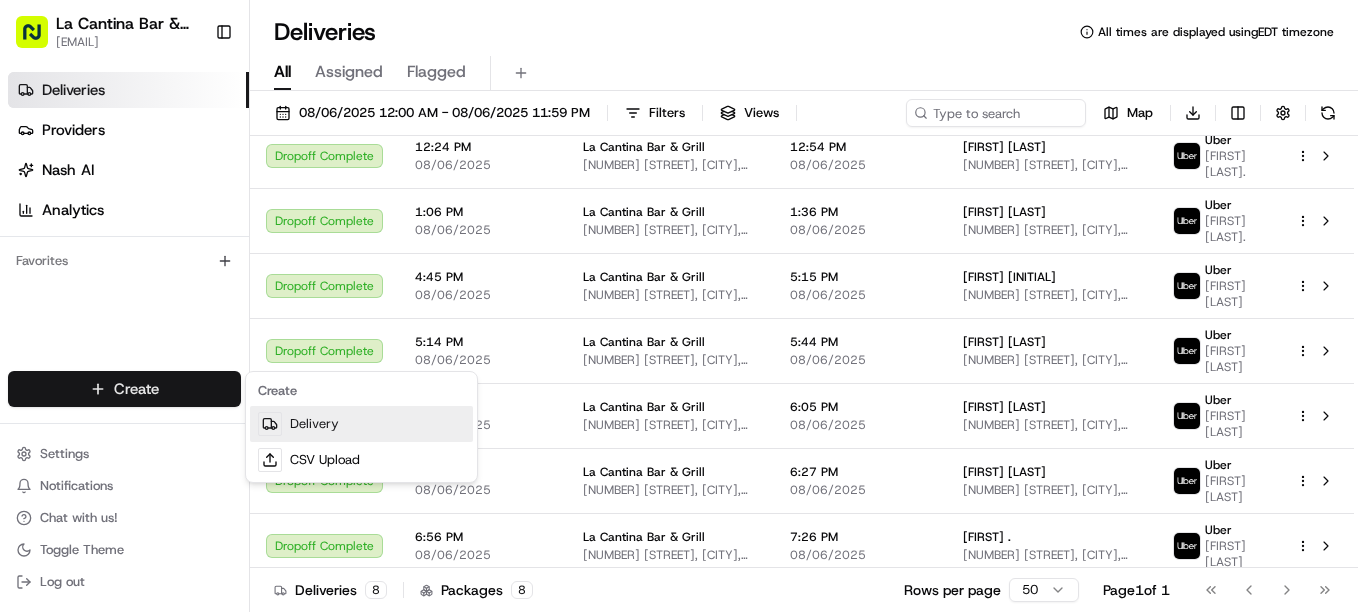 click on "Delivery" at bounding box center (361, 424) 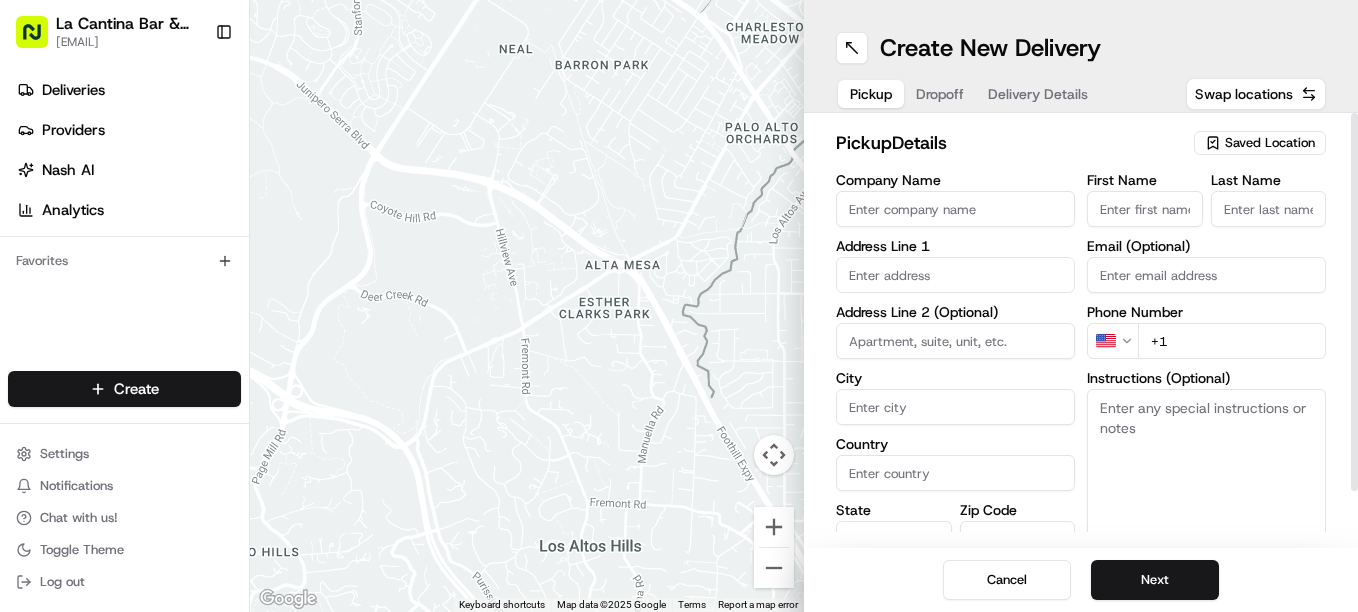 click on "Company Name" at bounding box center [955, 209] 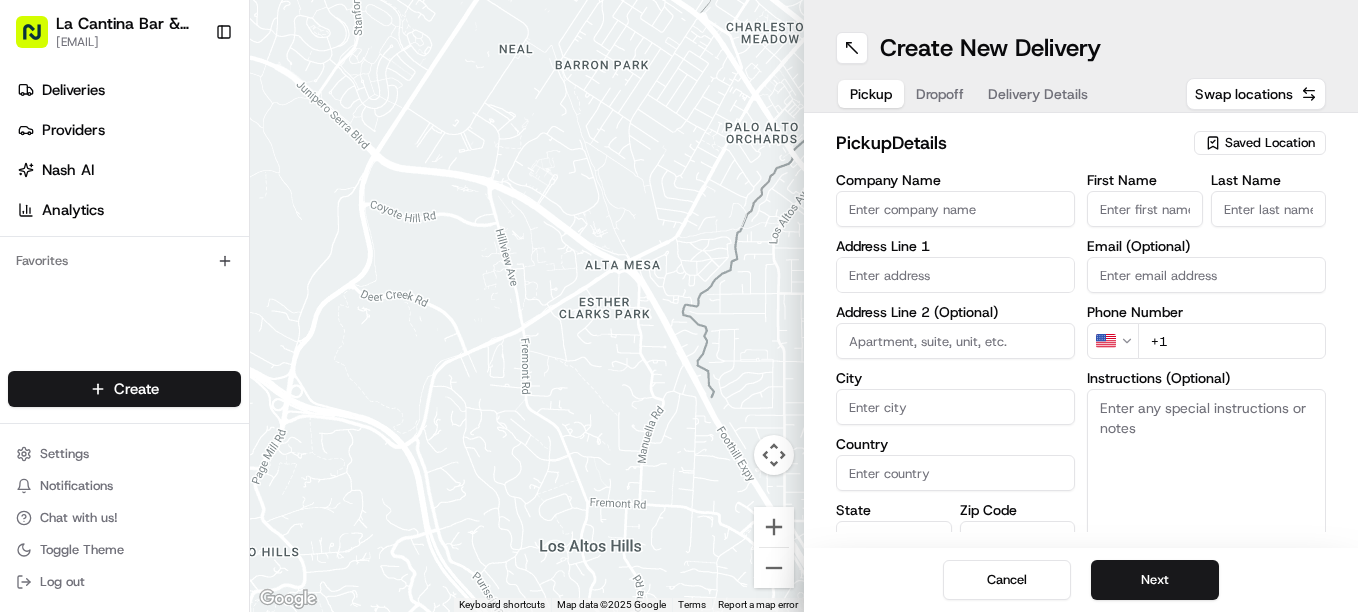 type on "La Cantina Bar & Grill" 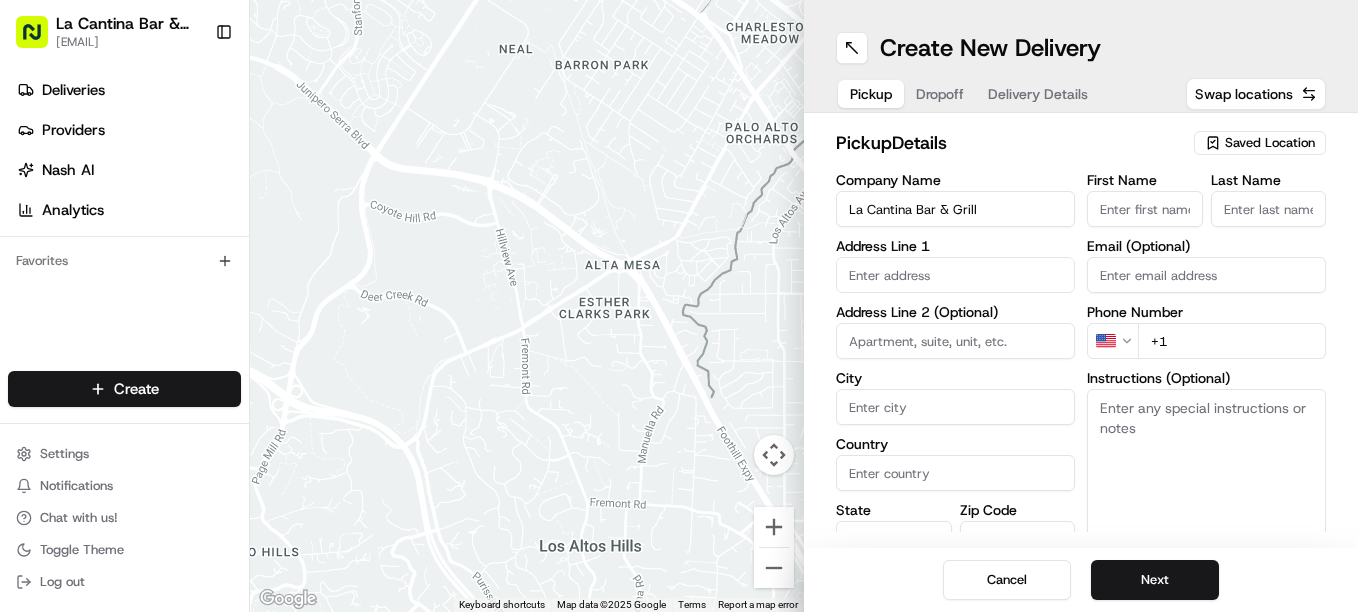 type on "[NUMBER] [STREET]" 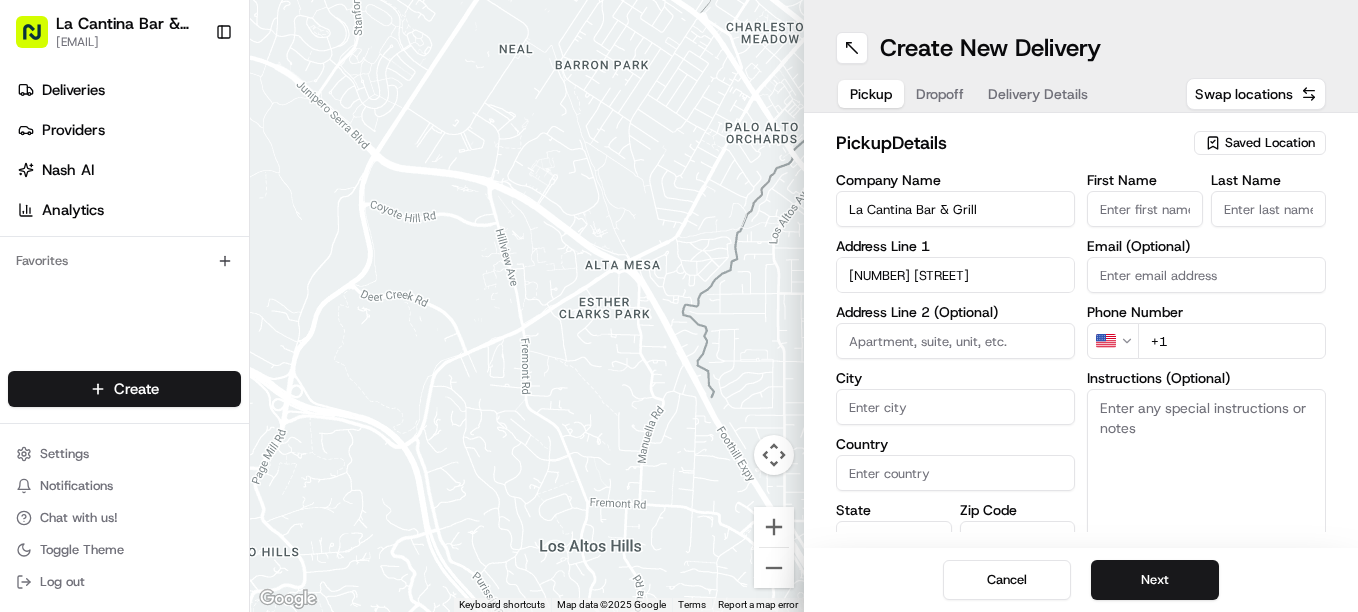 type on "Plainfield" 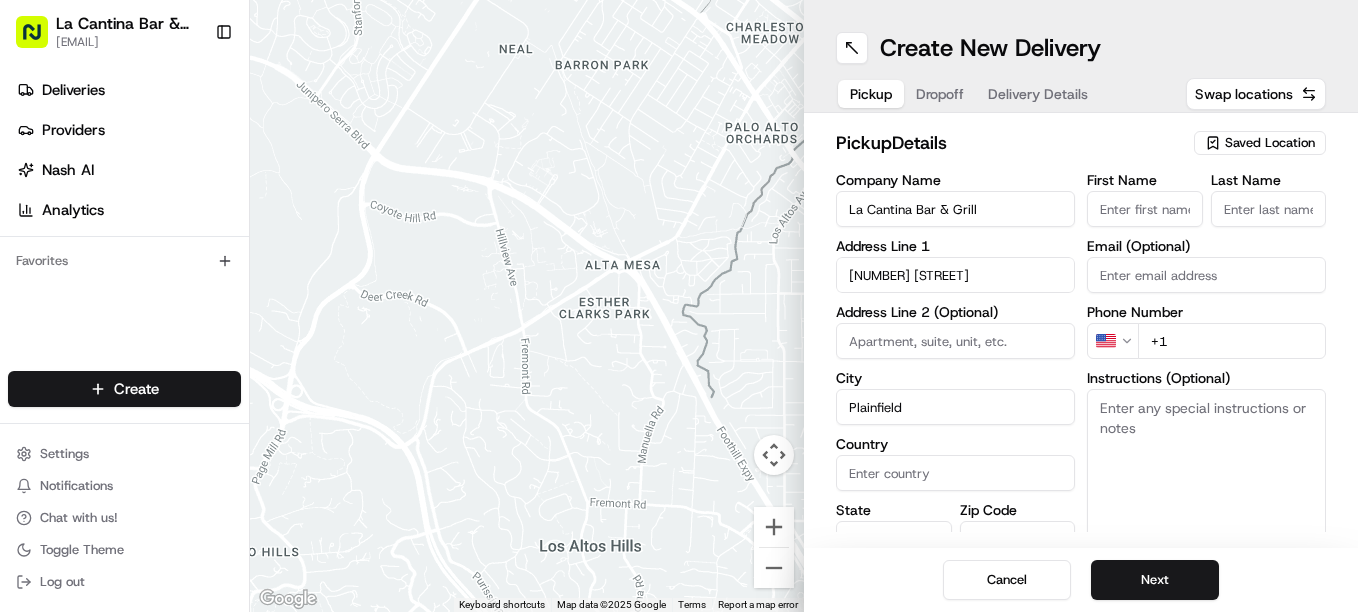 type on "United States" 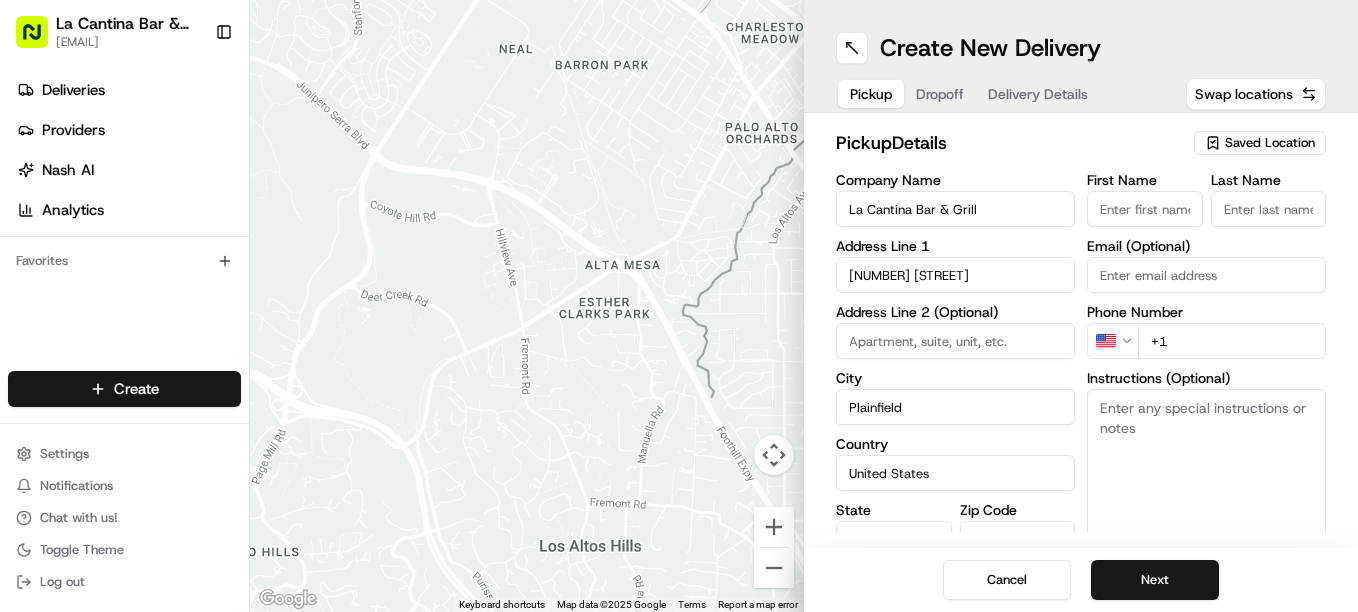 type on "CT" 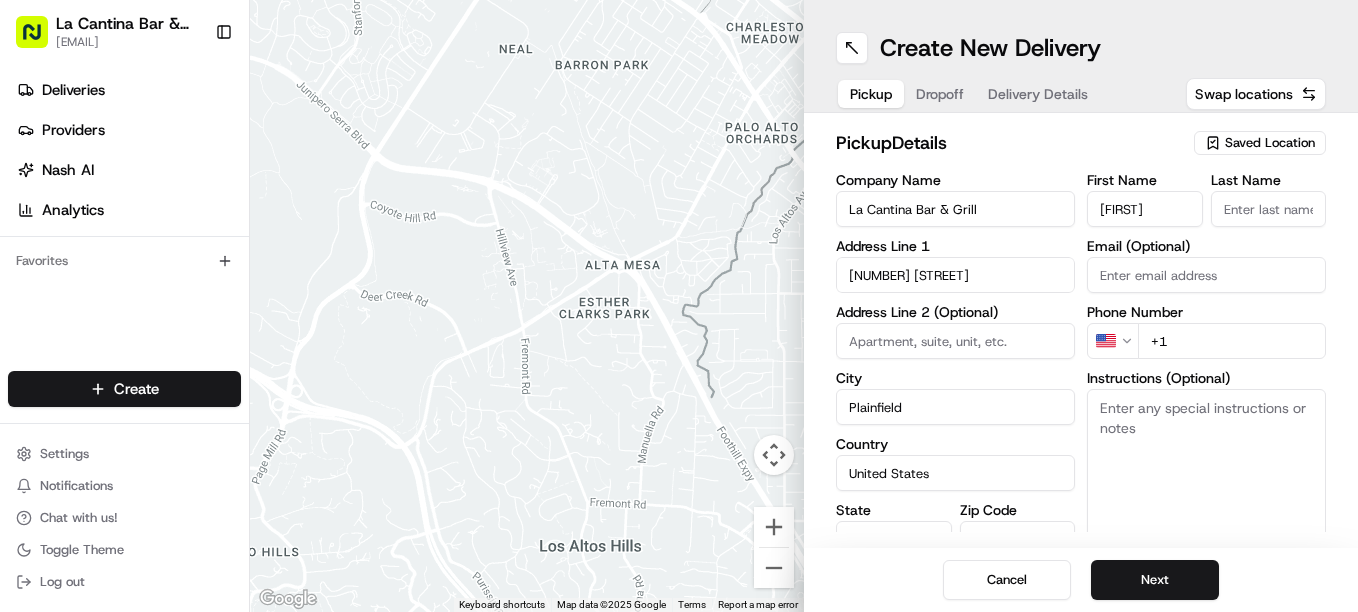 type on "[LAST]" 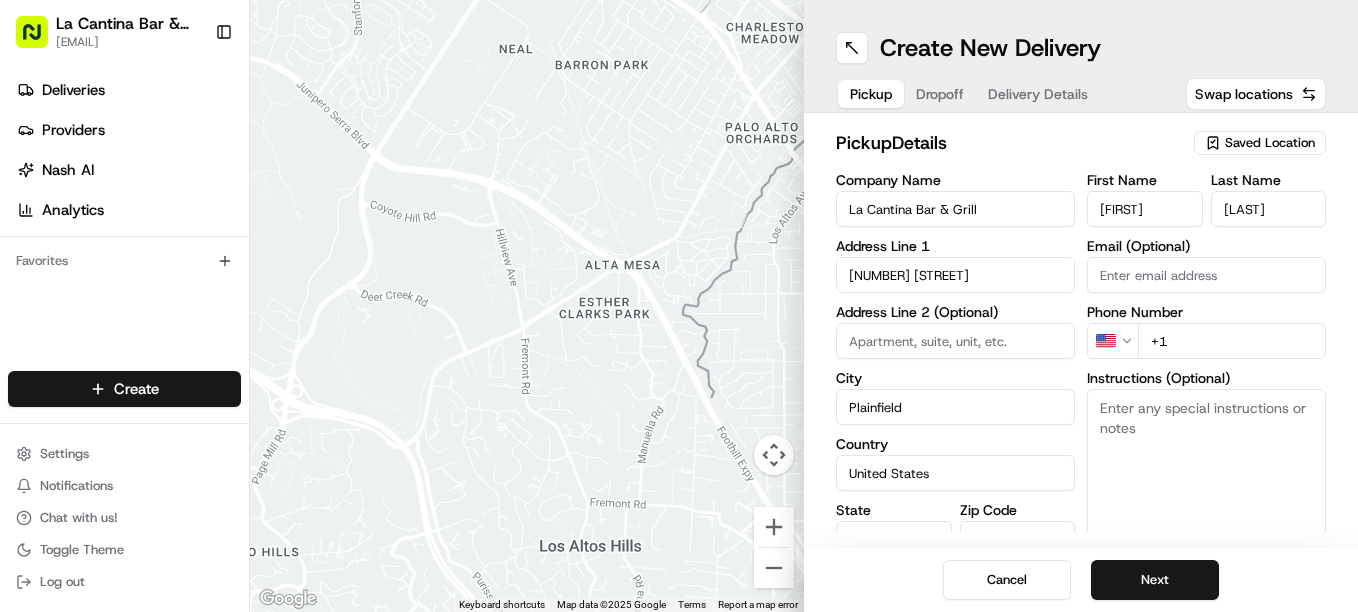 type on "[EMAIL]" 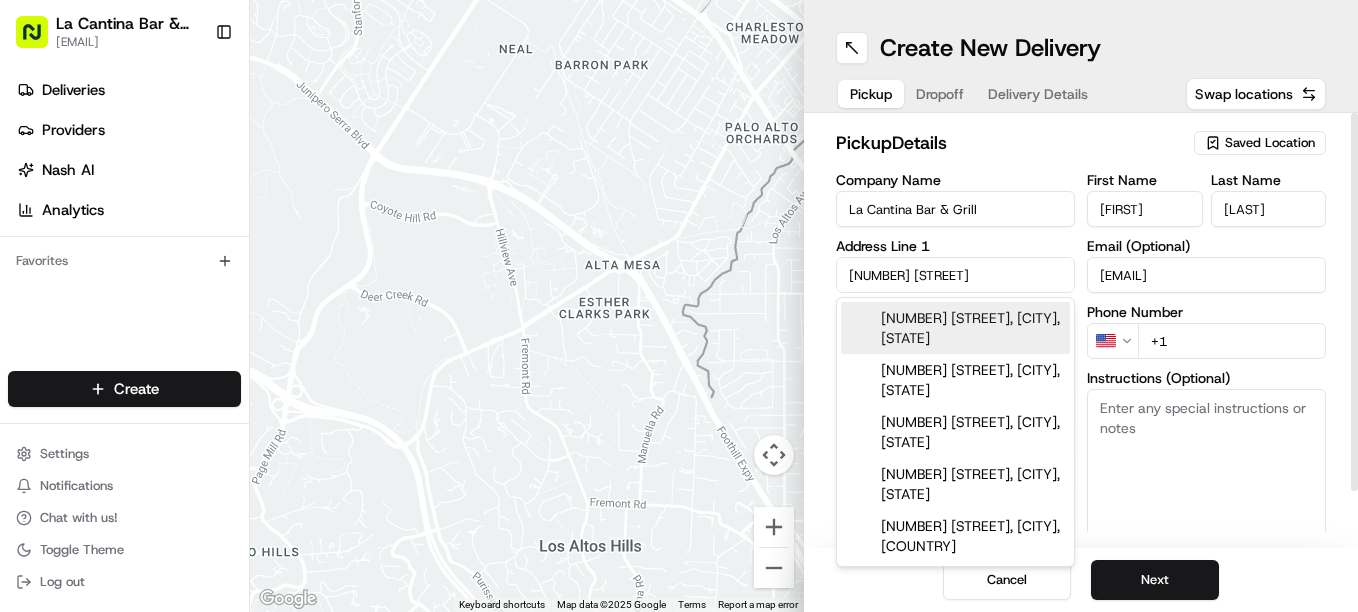 click on "+1" at bounding box center (1232, 341) 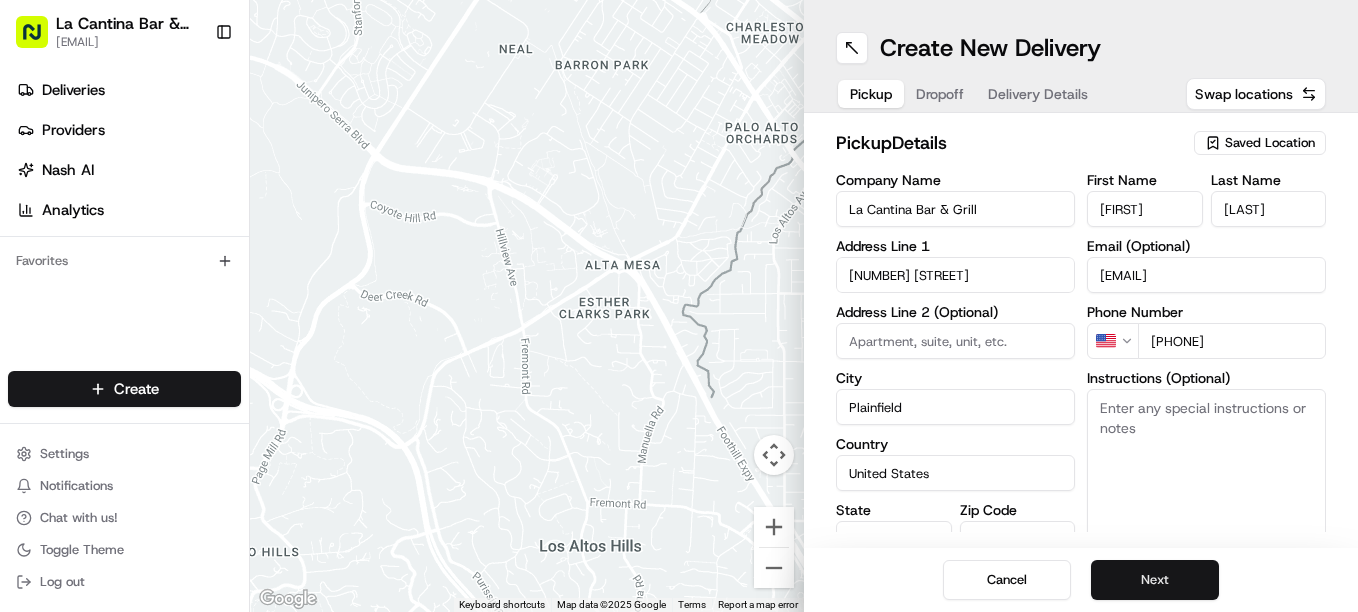 type on "[PHONE]" 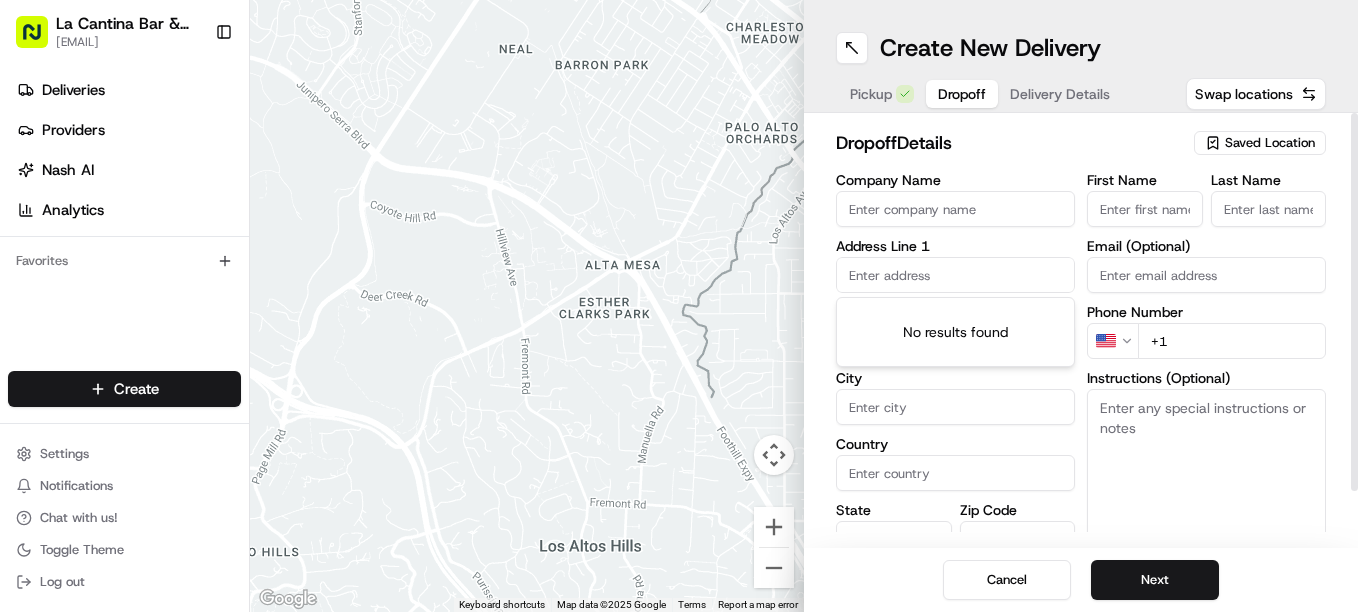 click at bounding box center (955, 275) 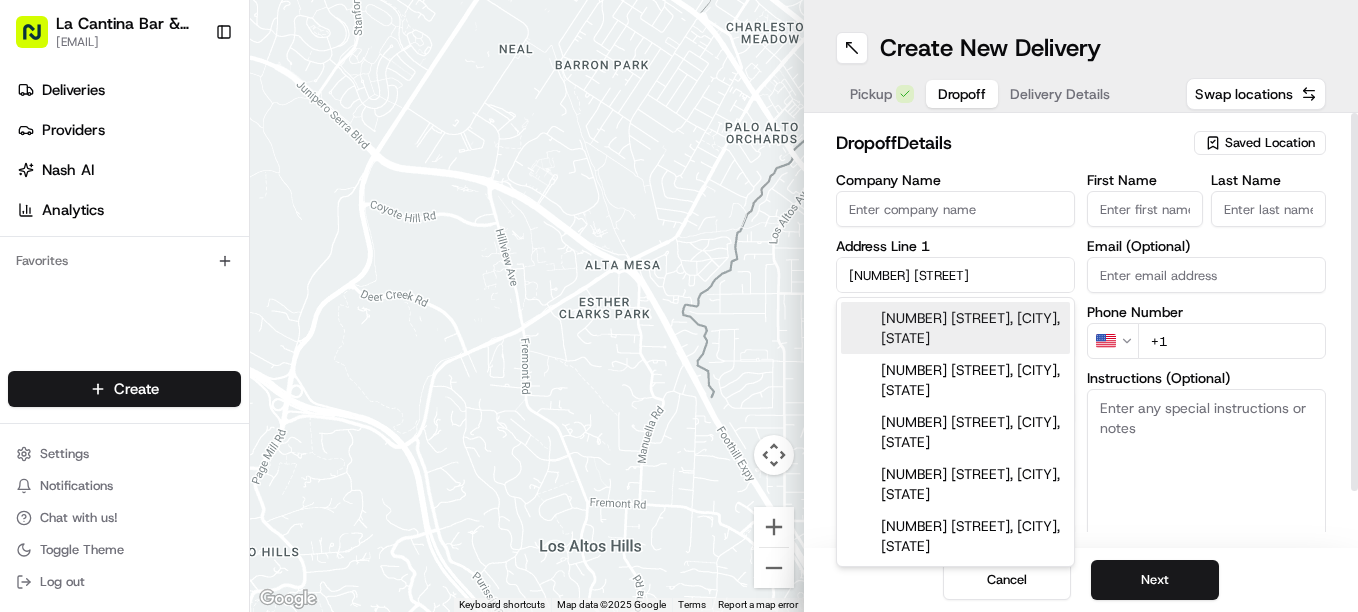 click on "[NUMBER] [STREET], [CITY], [STATE]" at bounding box center (955, 328) 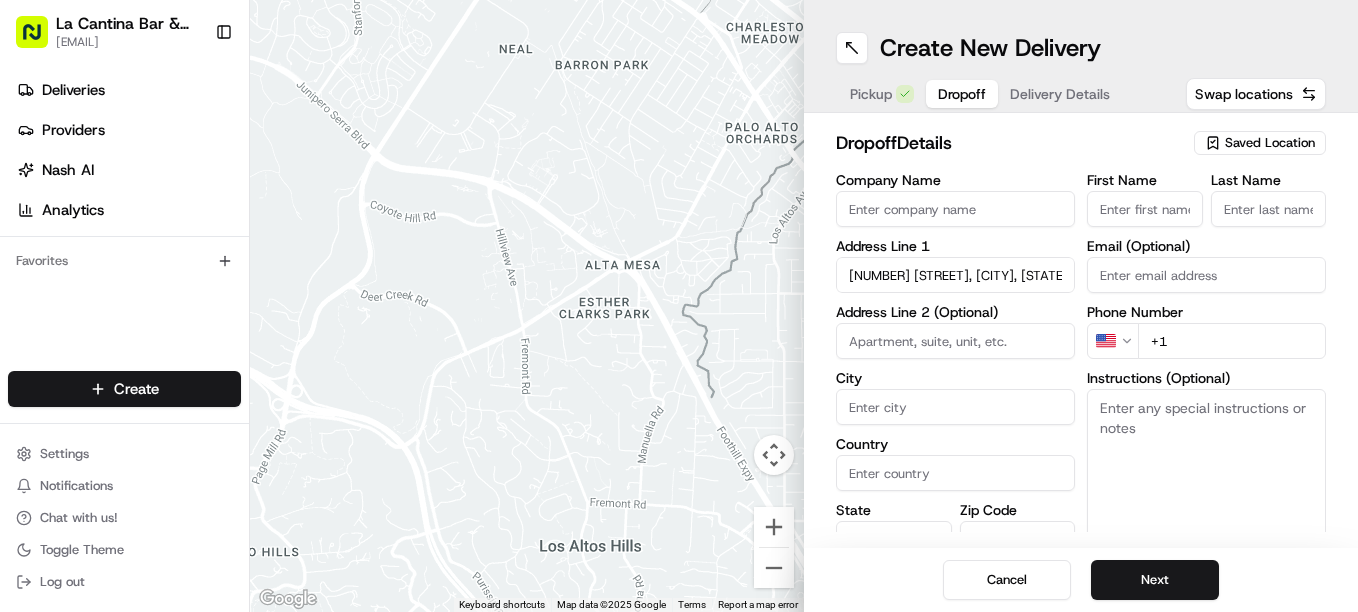 type on "[NUMBER] [STREET], [CITY], [STATE], [COUNTRY]" 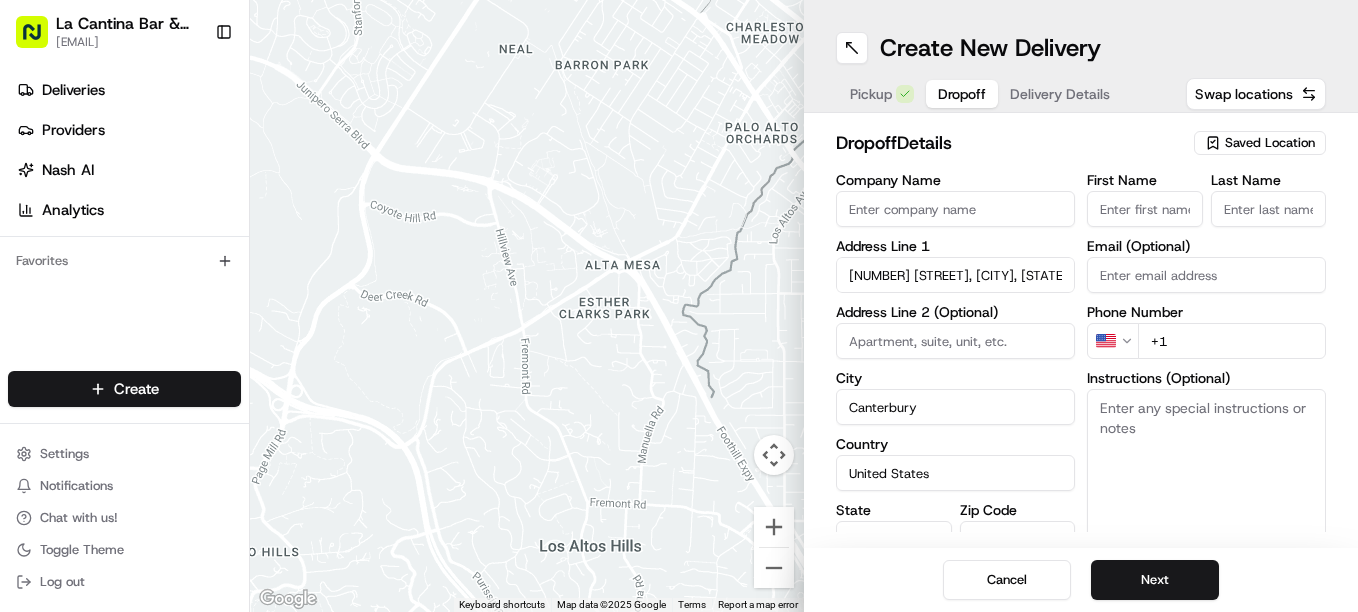 type on "[NUMBER] [STREET]" 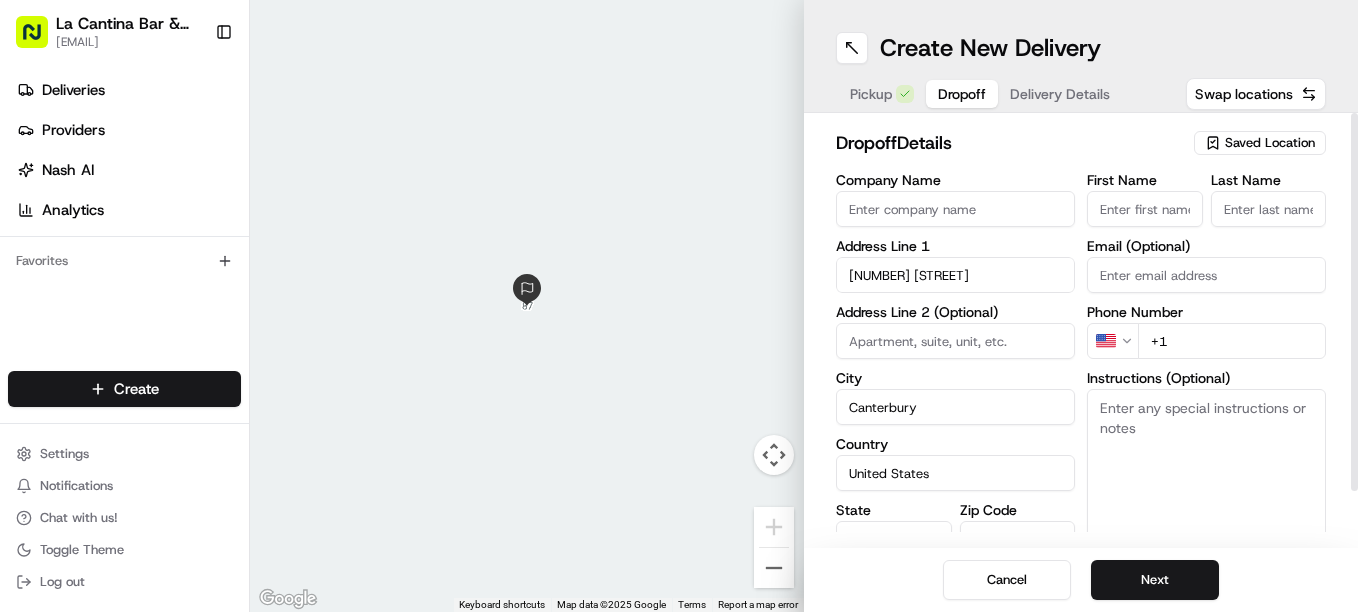 click on "First Name" at bounding box center [1145, 209] 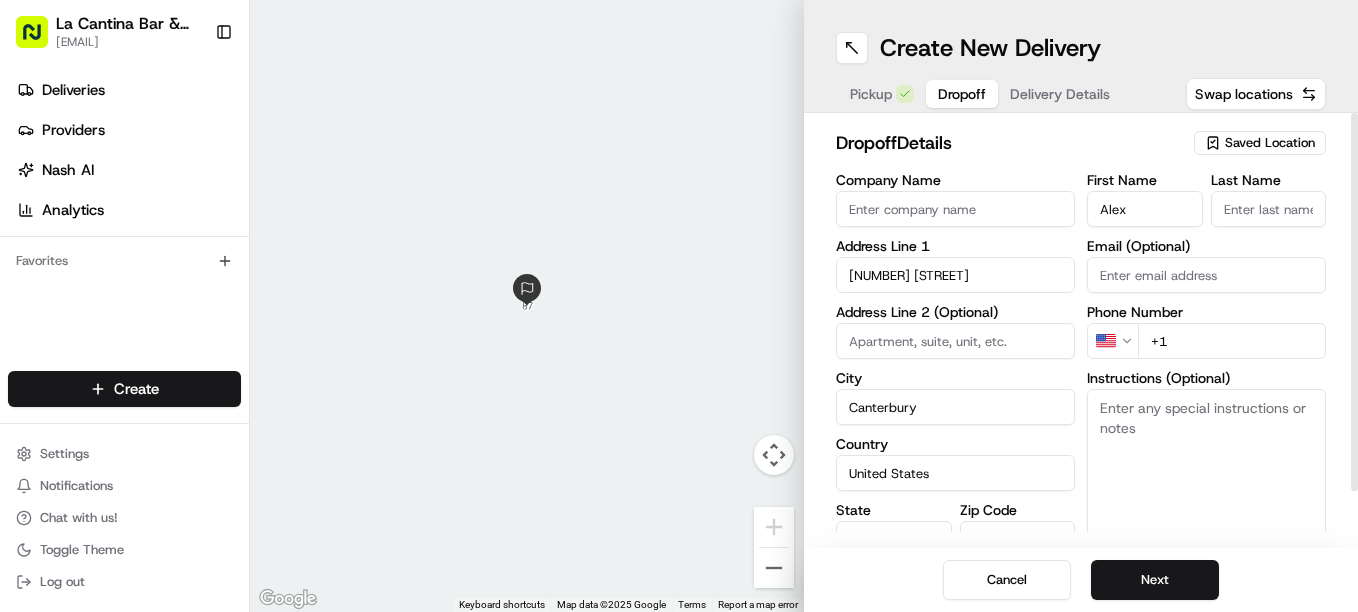 type on "Alex" 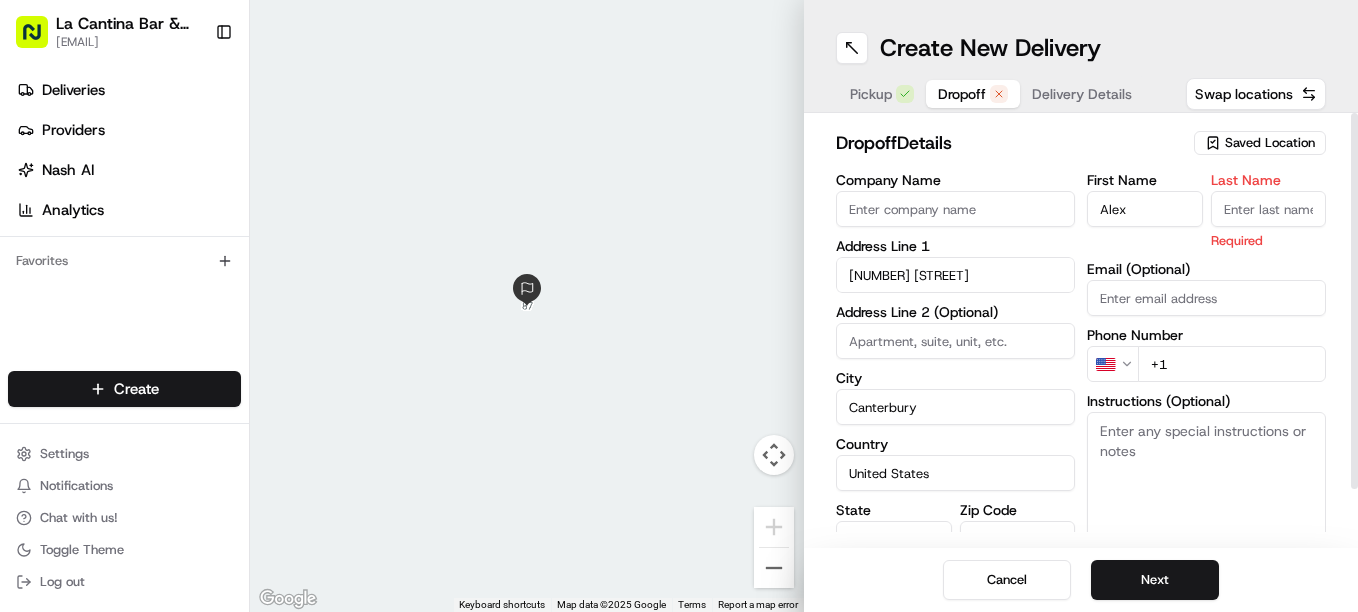 click on "Last Name" at bounding box center (1269, 209) 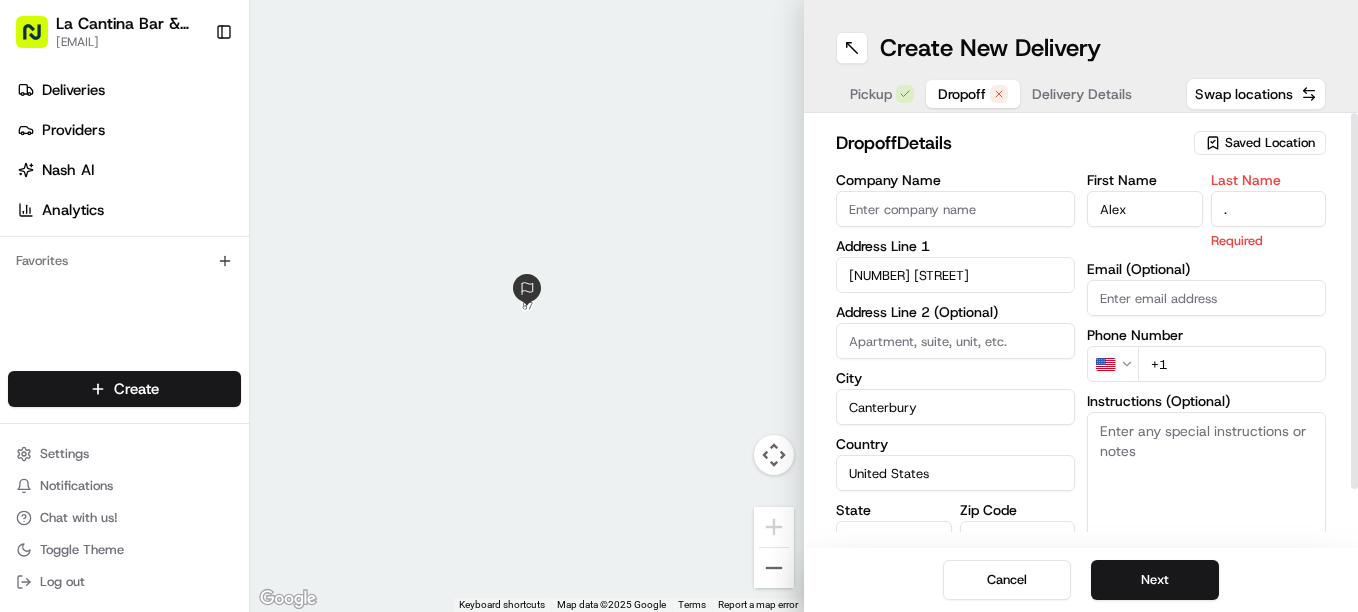type on "." 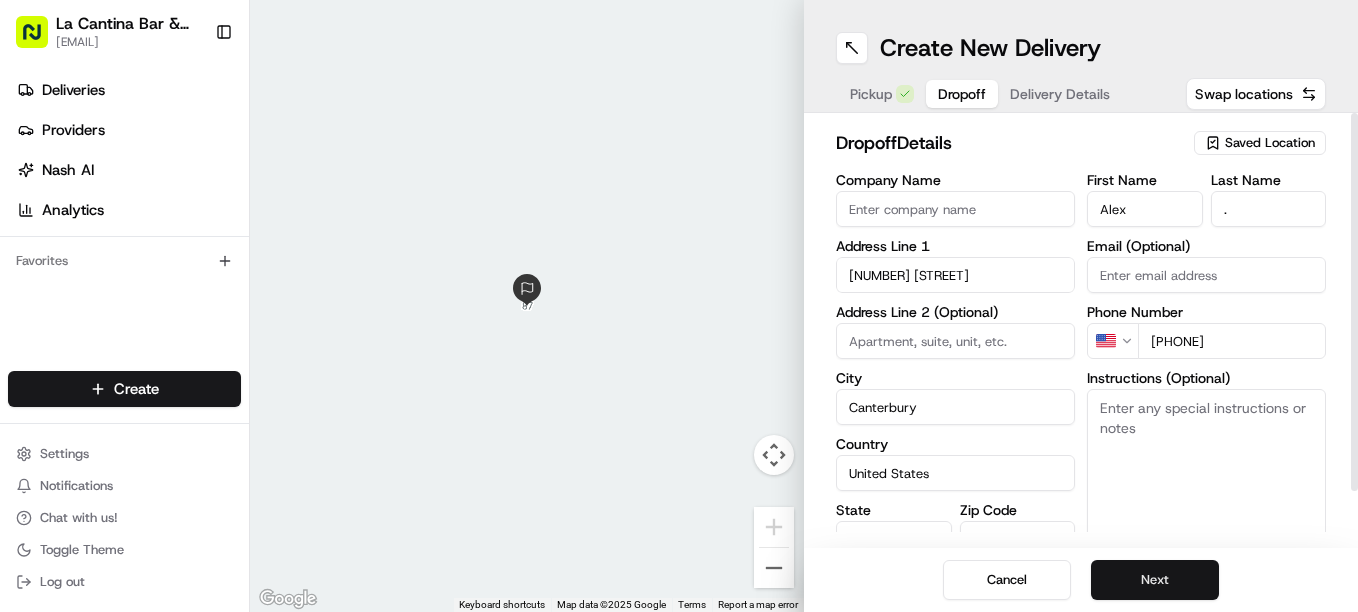 type on "[PHONE]" 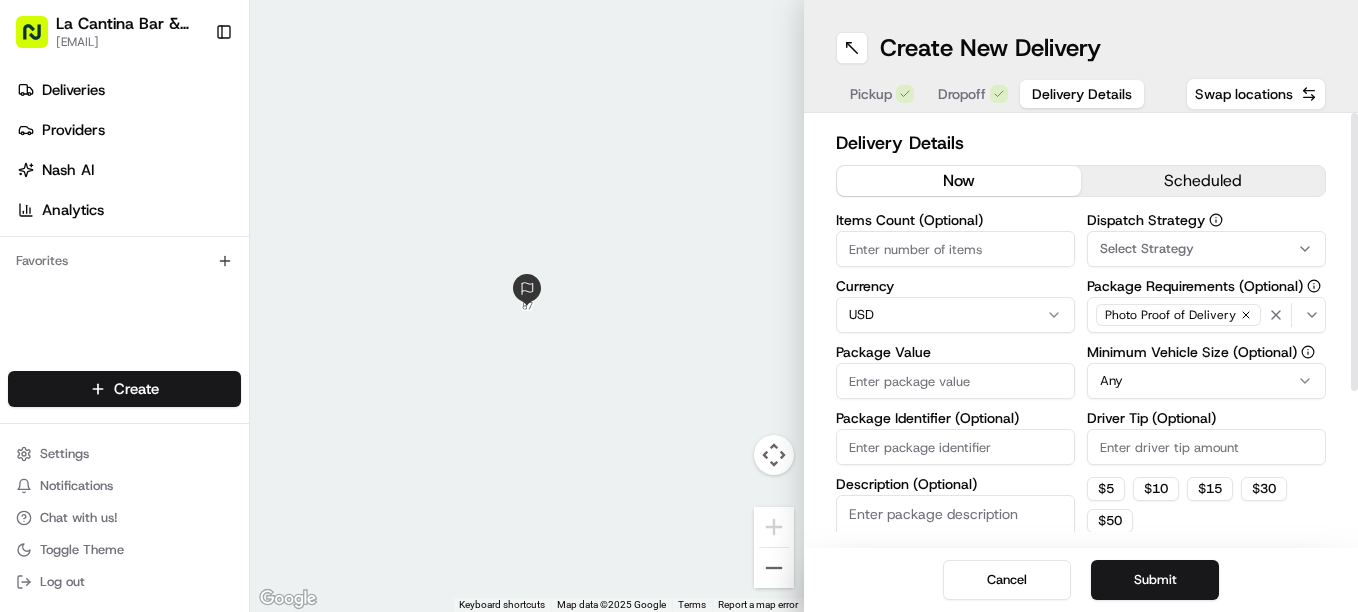 click on "Package Value" at bounding box center [955, 381] 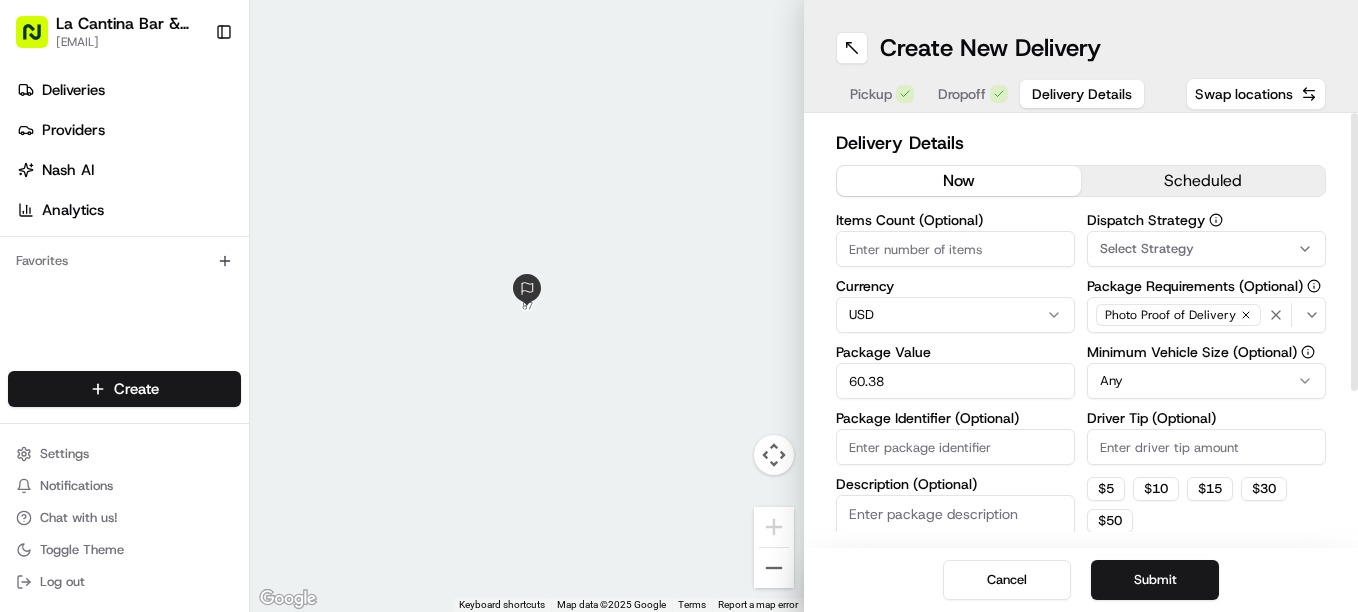type on "60.38" 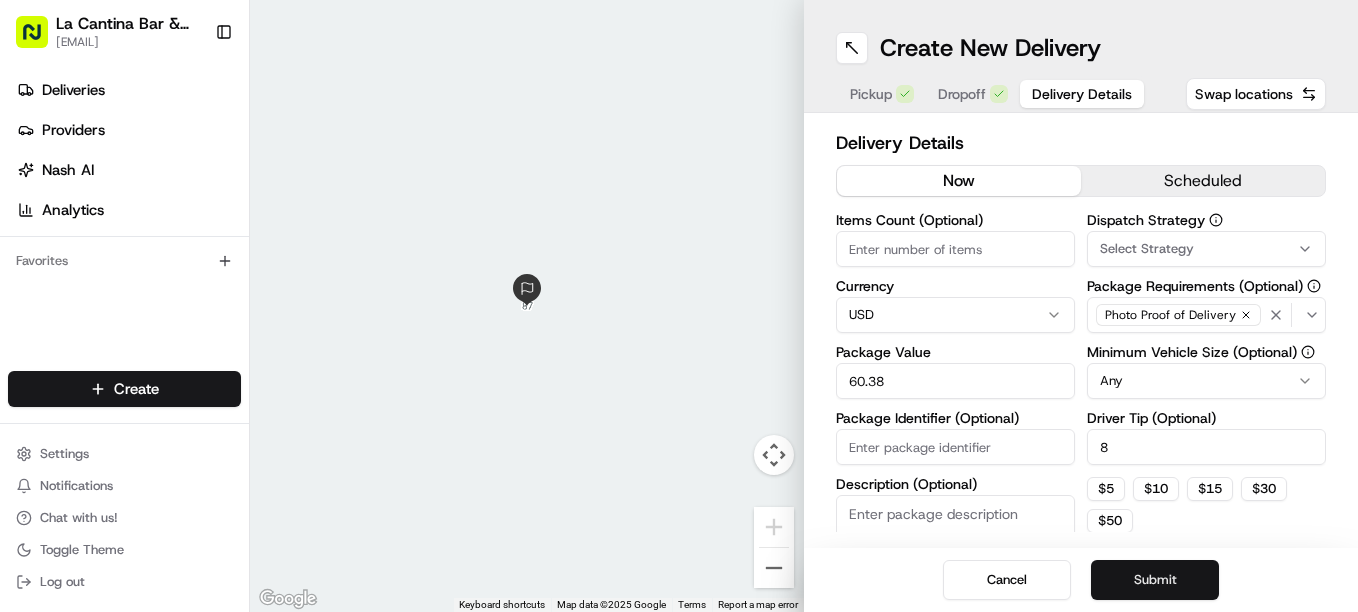type on "8" 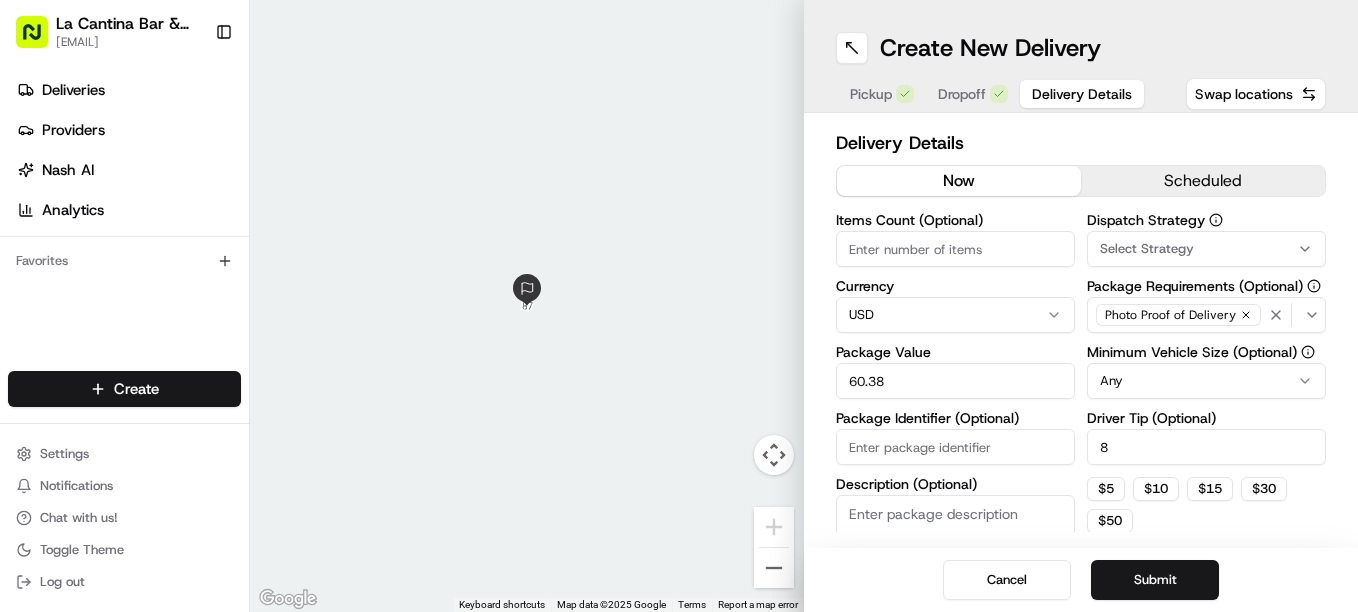 click on "Submit" at bounding box center [1155, 580] 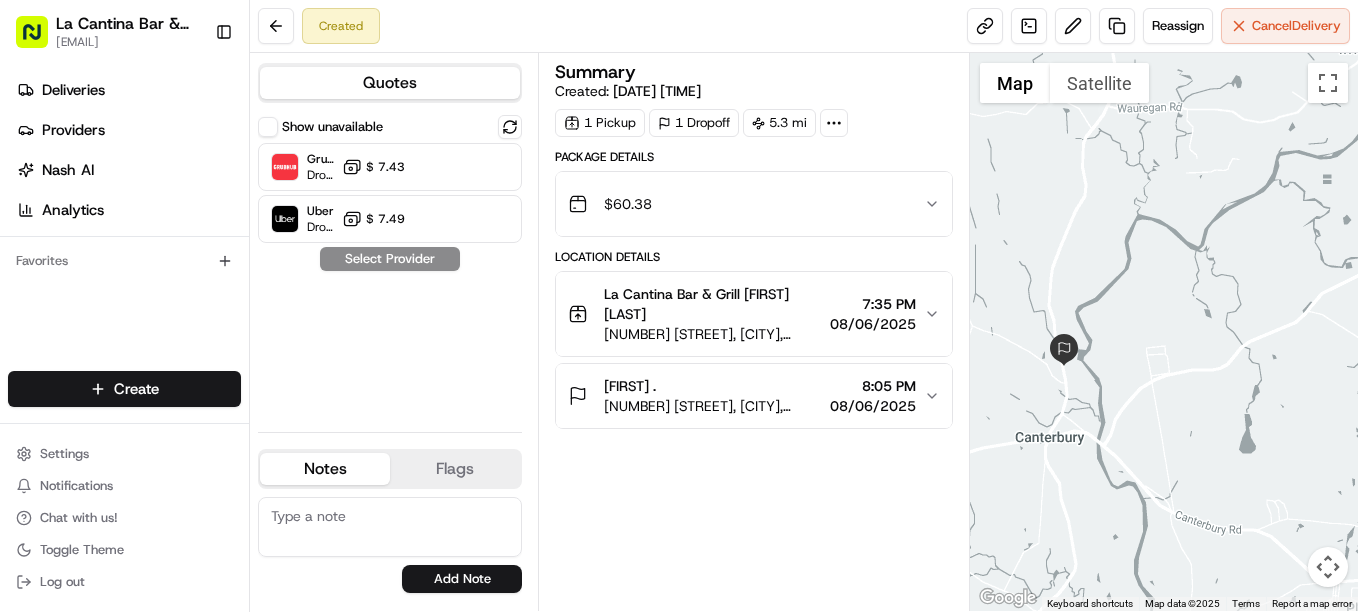 drag, startPoint x: 1213, startPoint y: 339, endPoint x: 1297, endPoint y: 366, distance: 88.23265 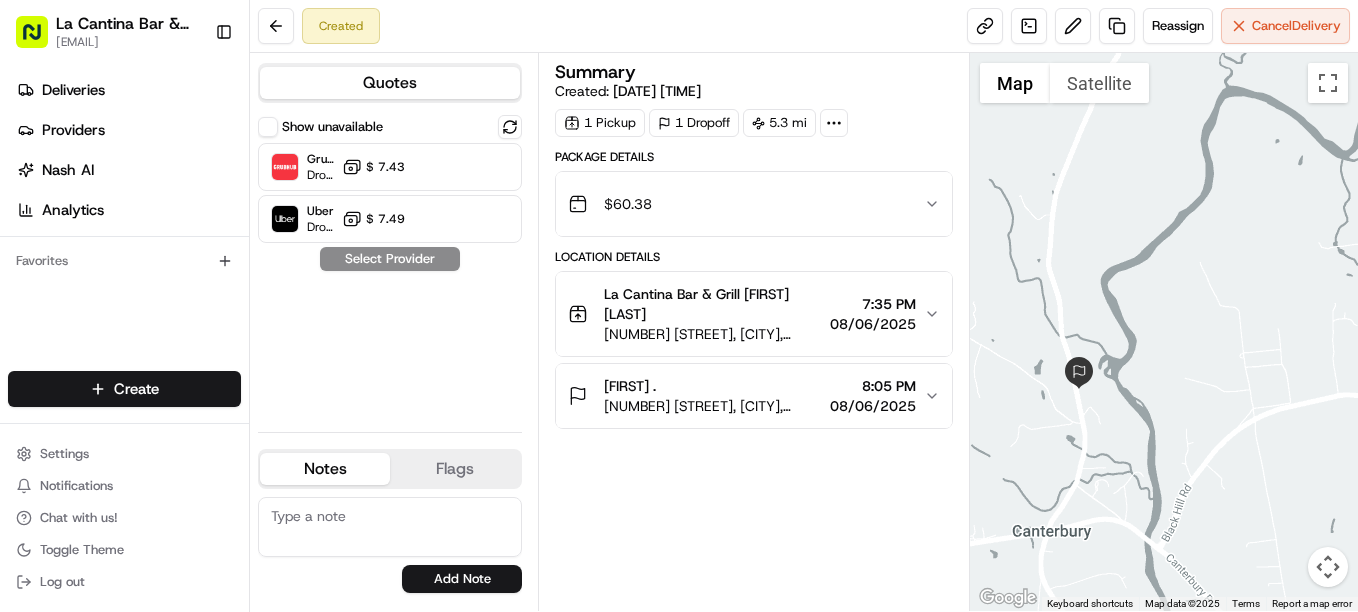 drag, startPoint x: 1057, startPoint y: 413, endPoint x: 1089, endPoint y: 448, distance: 47.423622 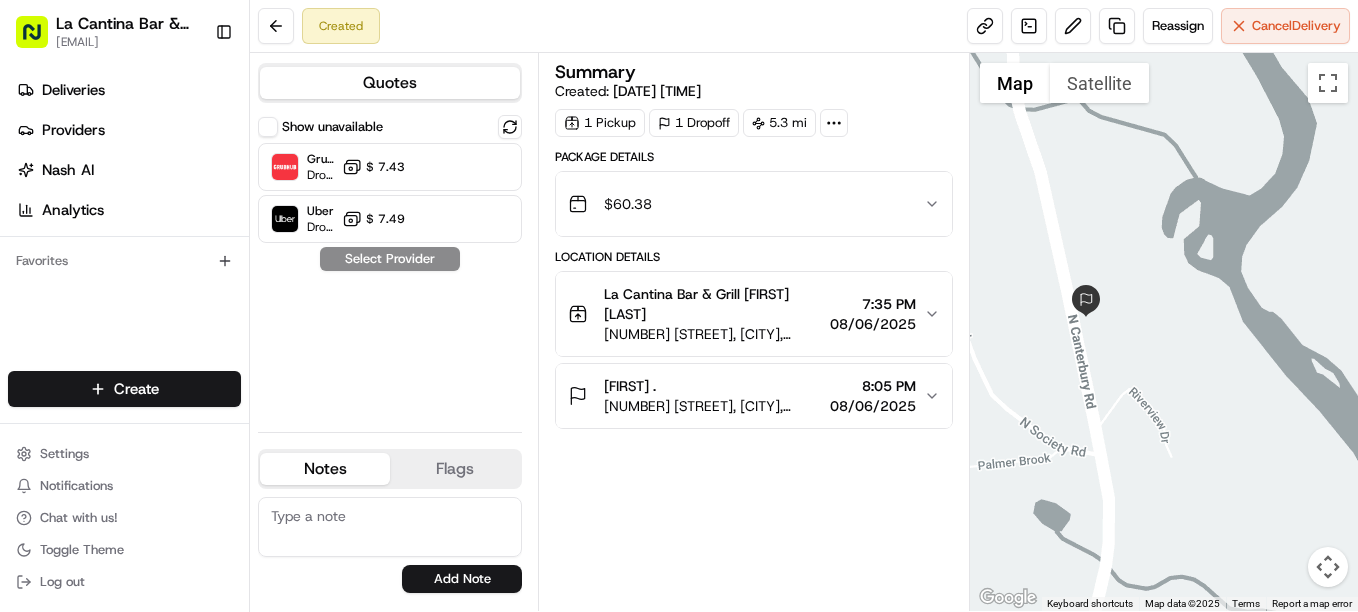 drag, startPoint x: 1069, startPoint y: 418, endPoint x: 1111, endPoint y: 405, distance: 43.965897 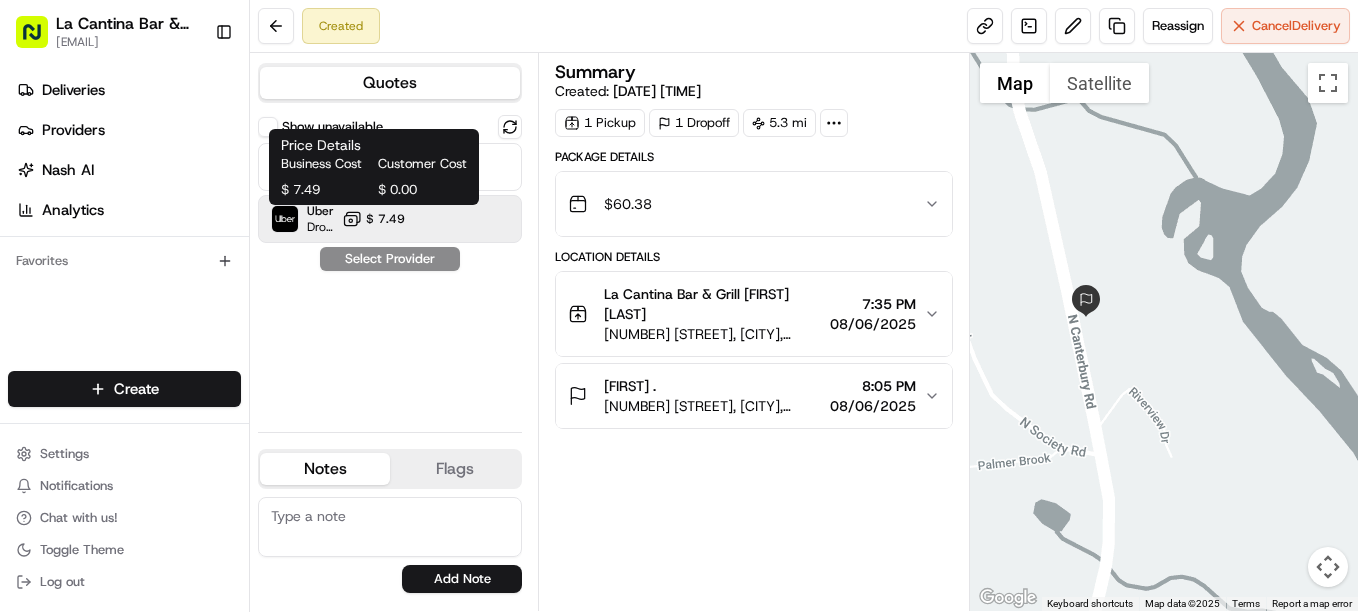 click on "$   7.49" at bounding box center (385, 219) 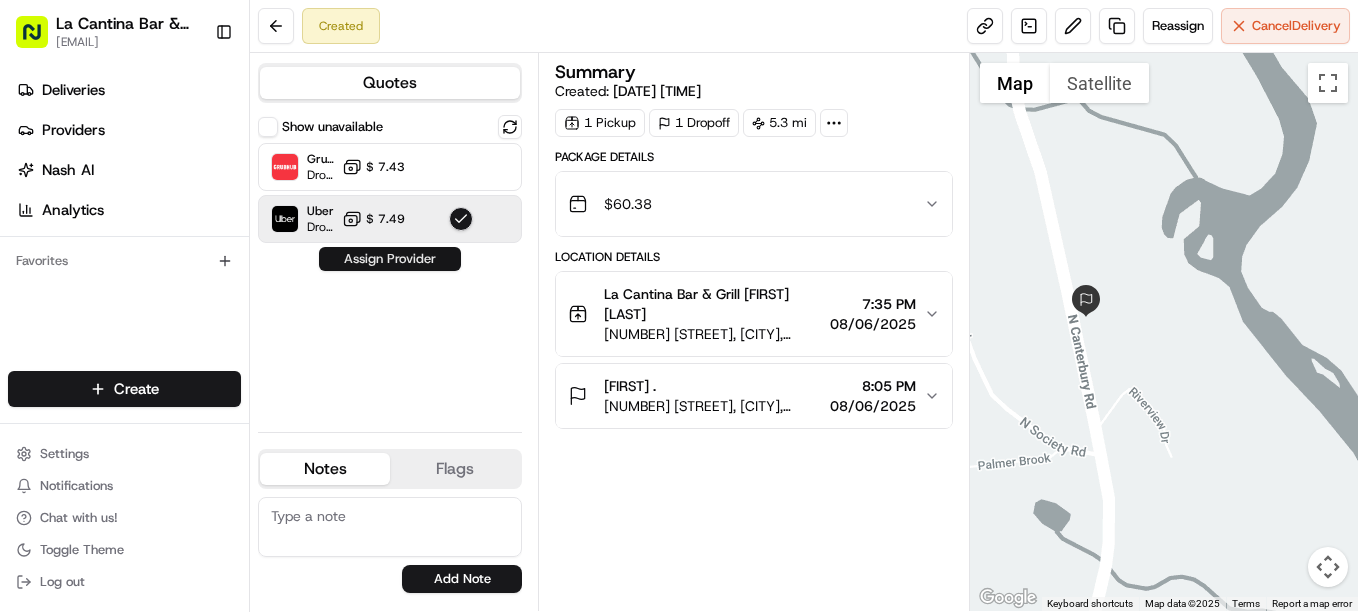 click on "Assign Provider" at bounding box center [390, 259] 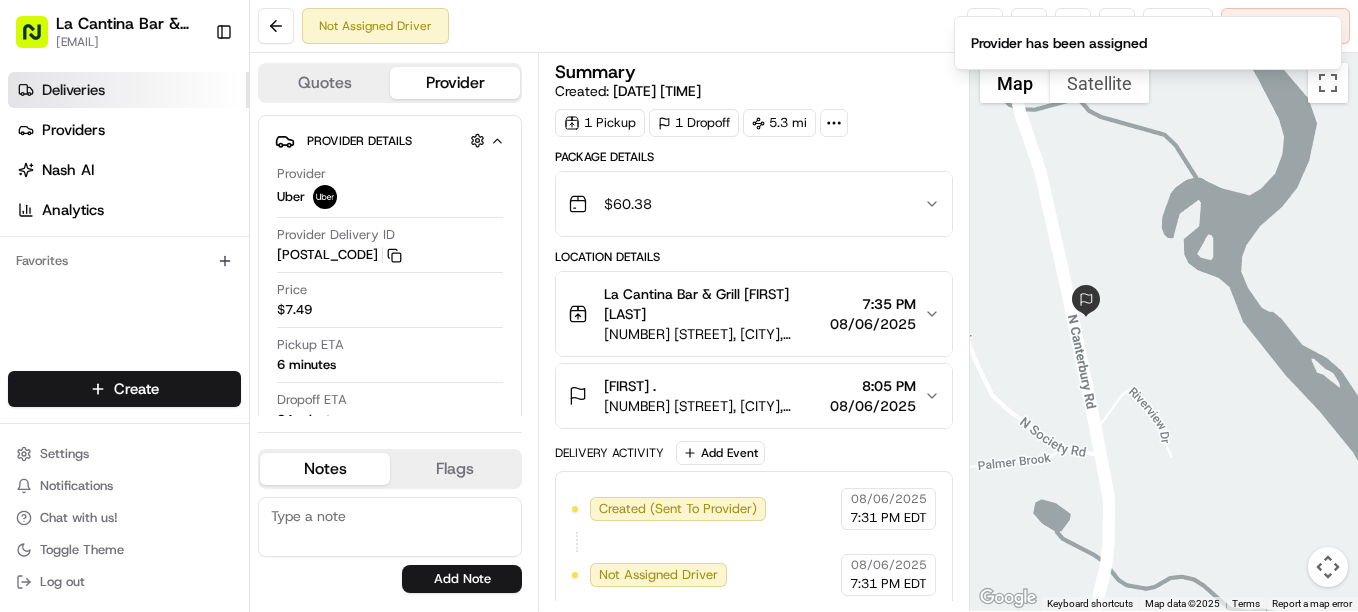 click on "Deliveries" at bounding box center (73, 90) 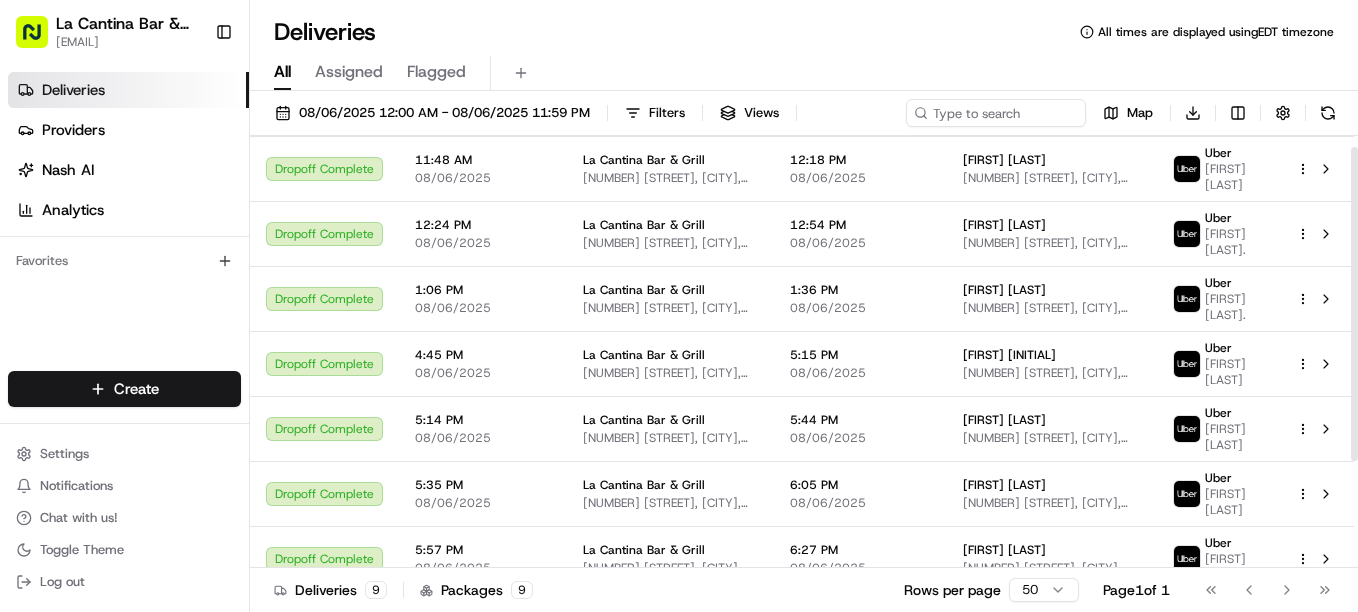 scroll, scrollTop: 163, scrollLeft: 0, axis: vertical 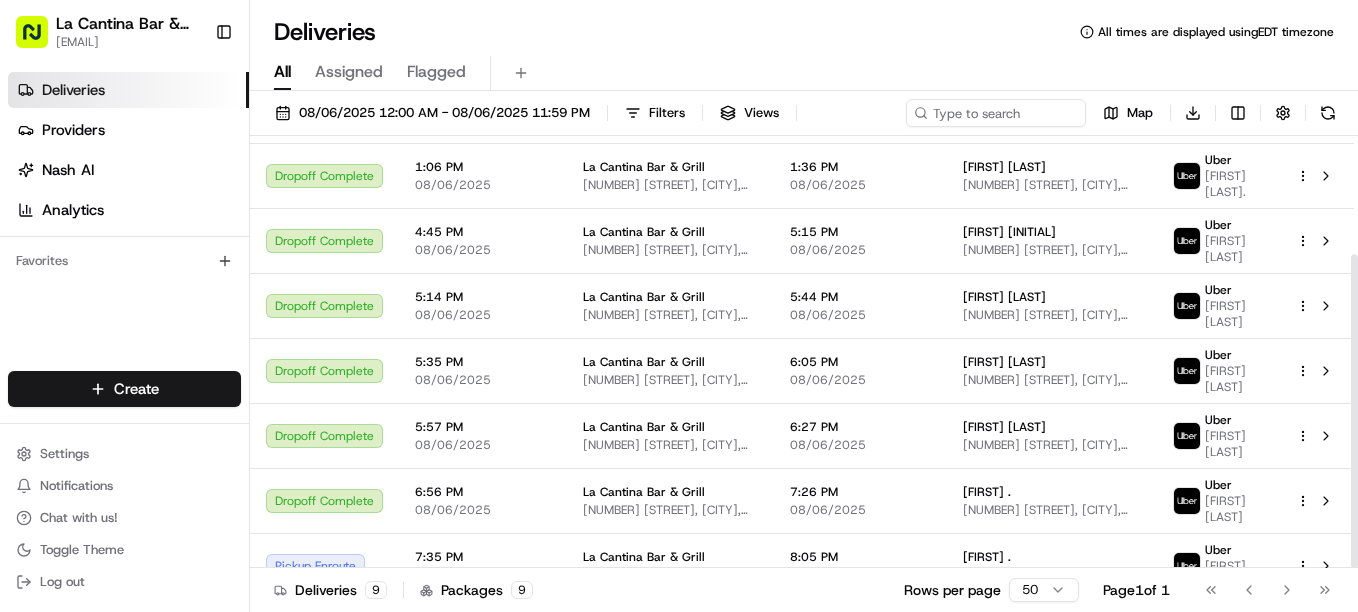 drag, startPoint x: 1356, startPoint y: 266, endPoint x: 1356, endPoint y: 546, distance: 280 